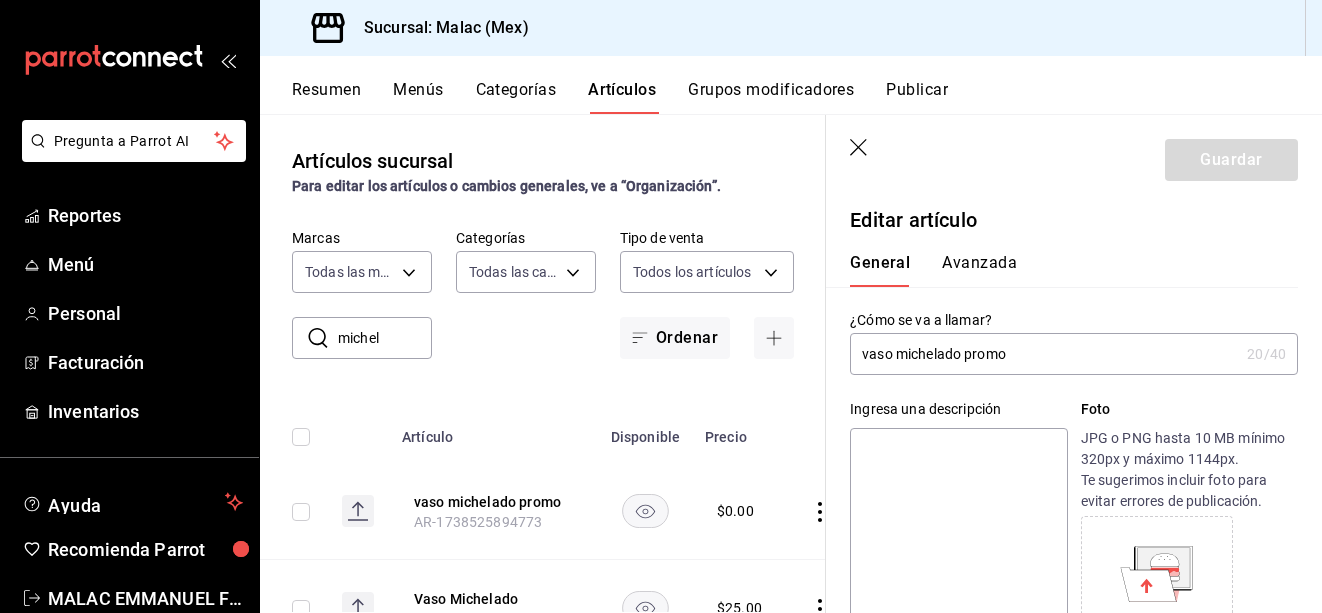 scroll, scrollTop: 0, scrollLeft: 0, axis: both 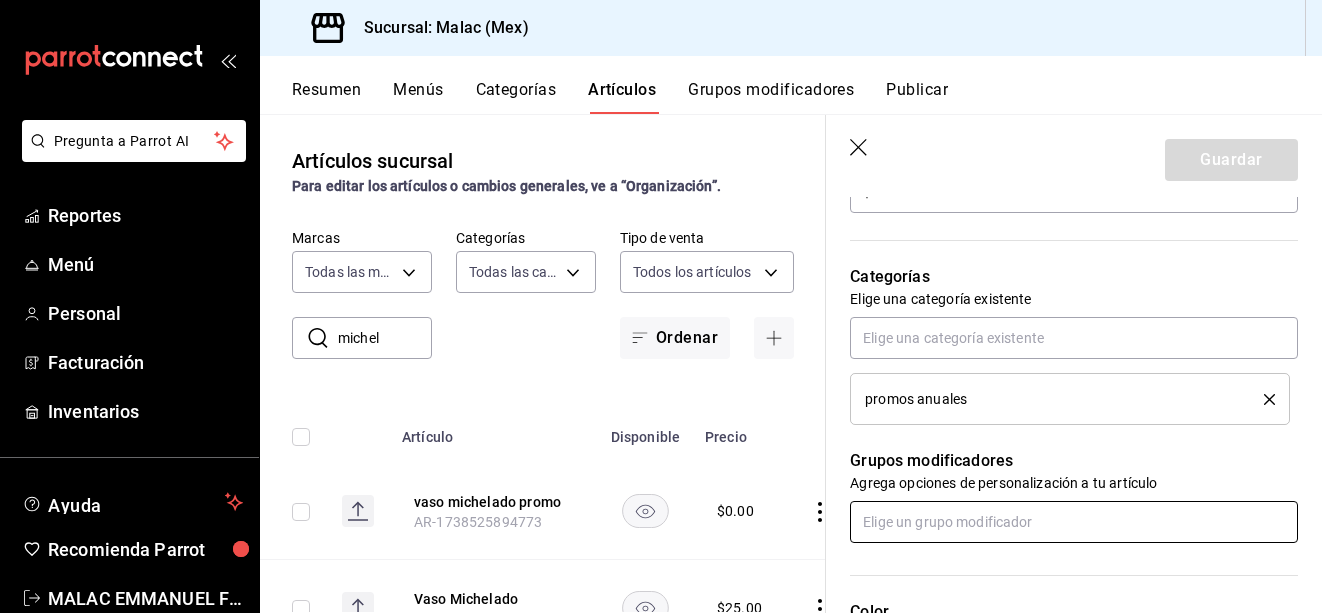 click at bounding box center [1074, 522] 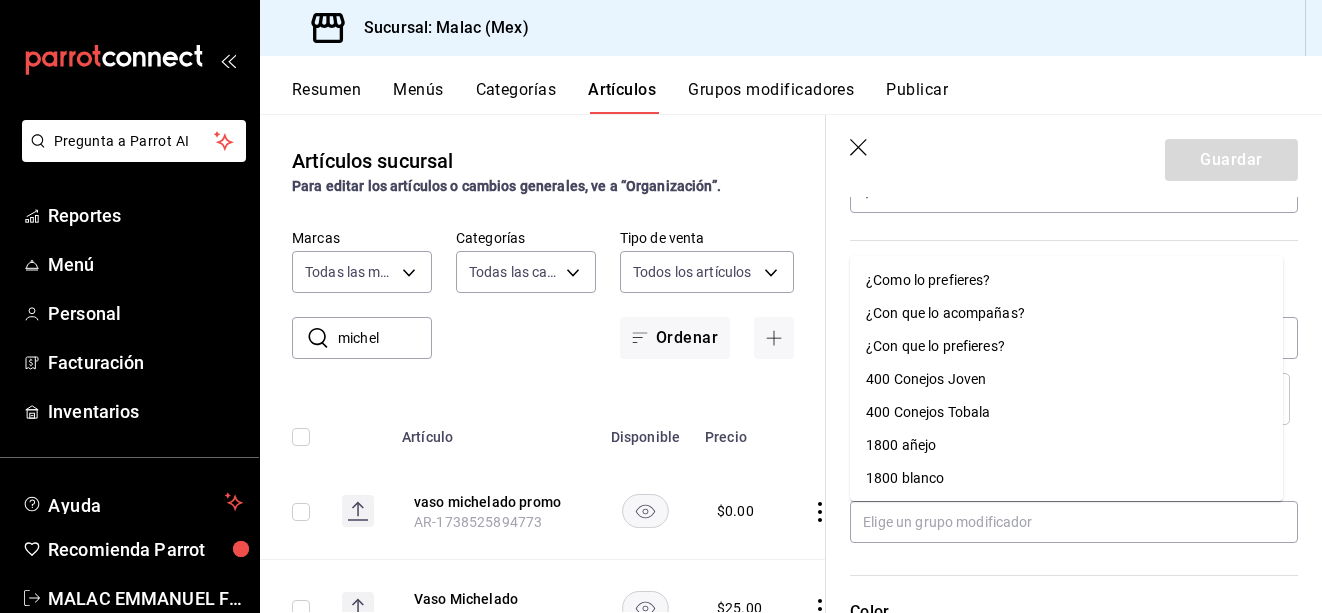 click on "¿Con que lo prefieres?" at bounding box center [935, 346] 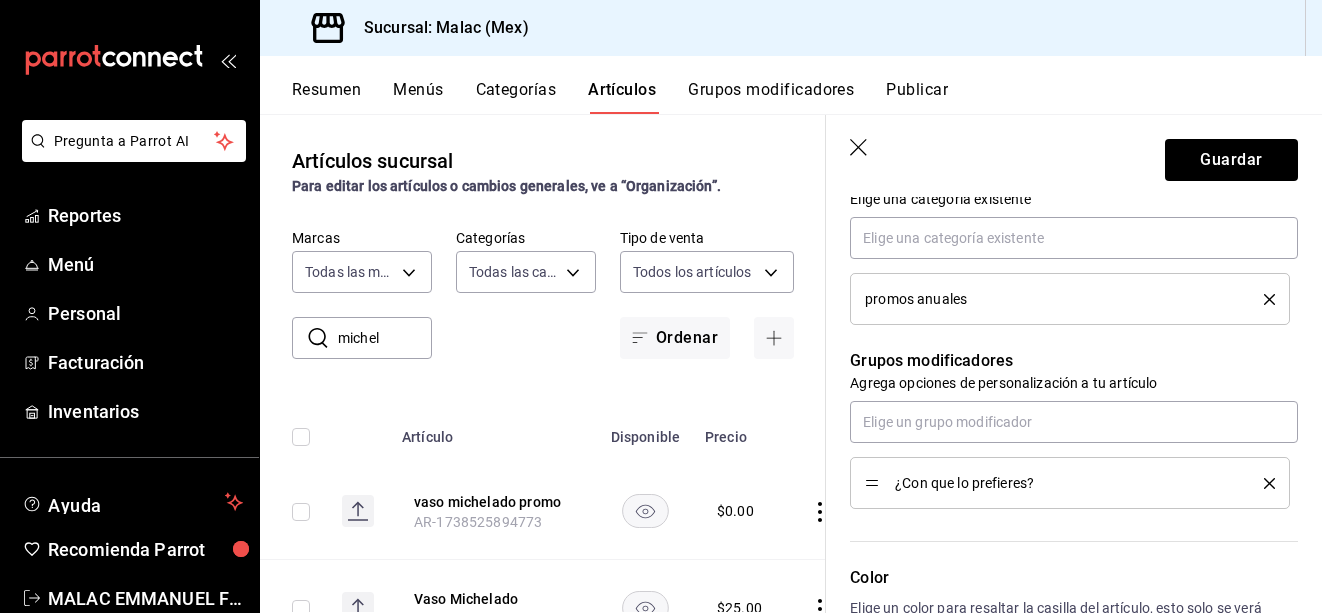 scroll, scrollTop: 852, scrollLeft: 0, axis: vertical 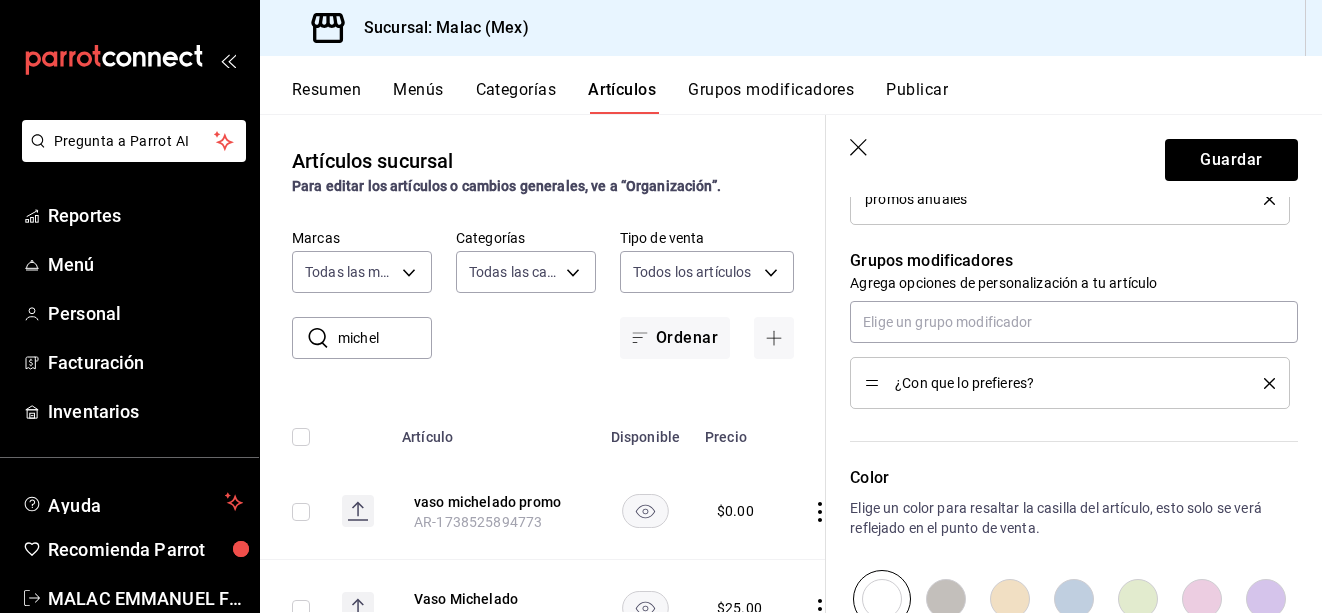 click on "¿Con que lo prefieres?" at bounding box center (1064, 383) 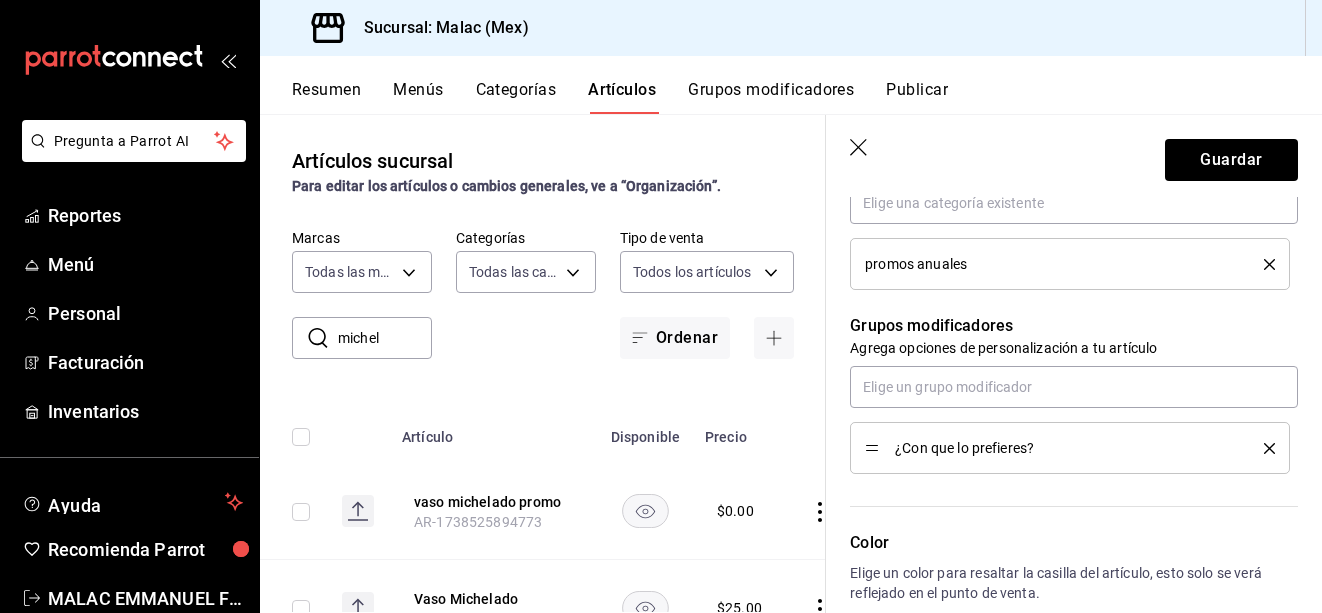 scroll, scrollTop: 752, scrollLeft: 0, axis: vertical 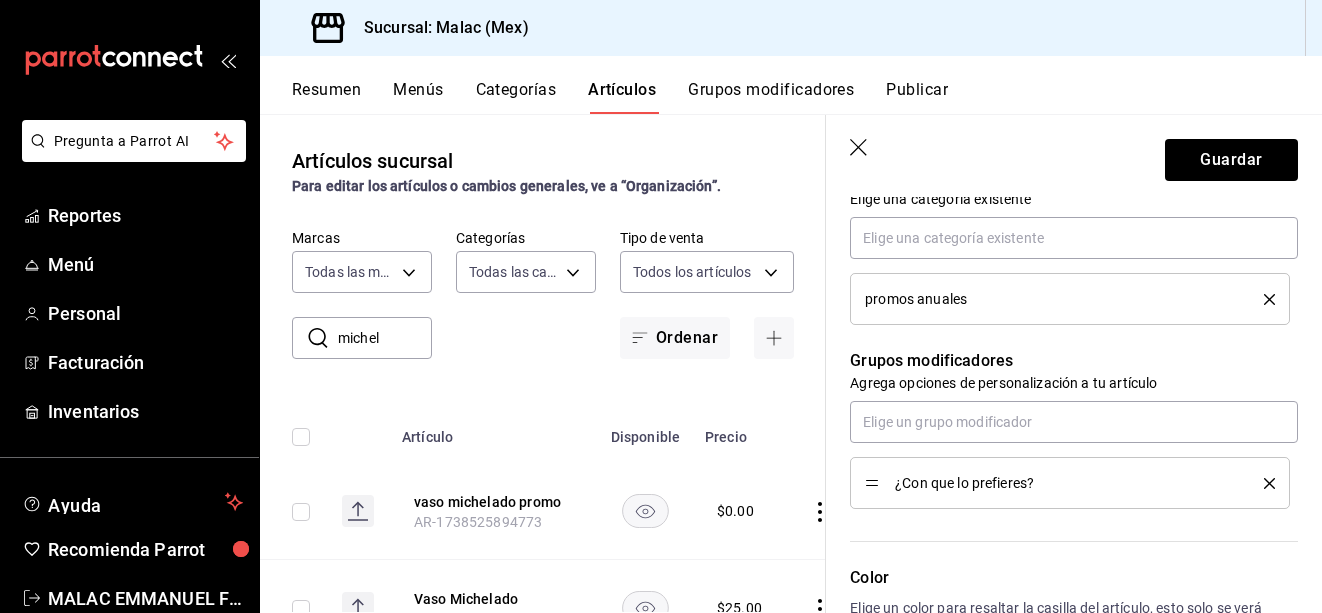 click 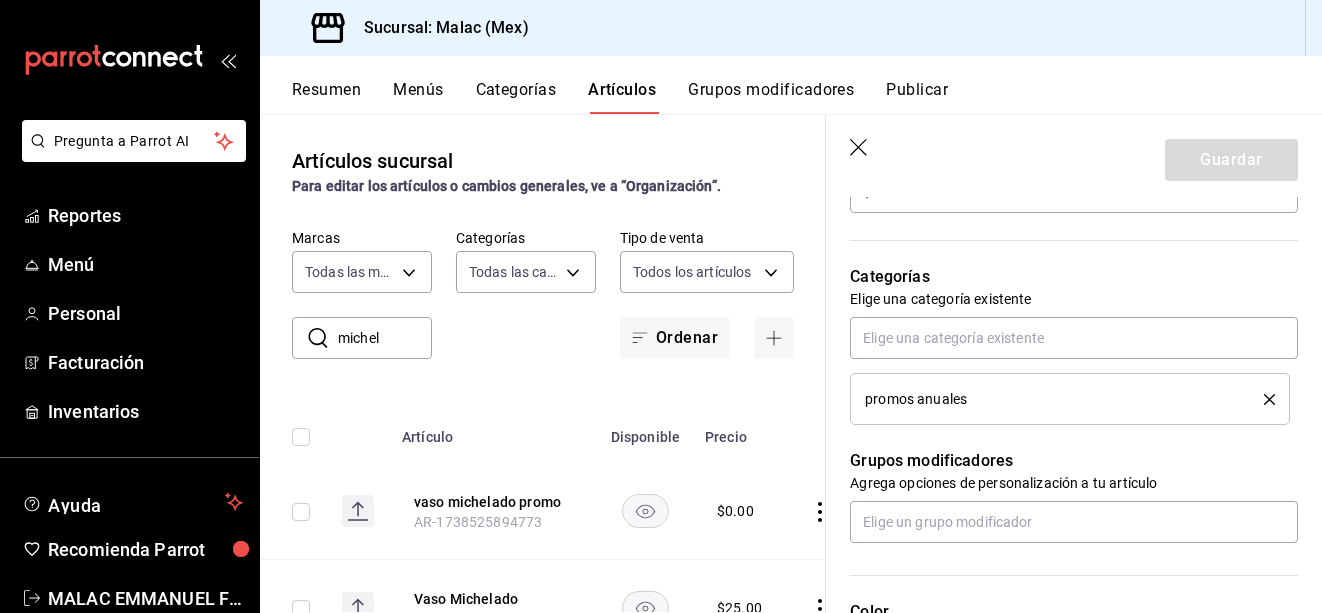 scroll, scrollTop: 752, scrollLeft: 0, axis: vertical 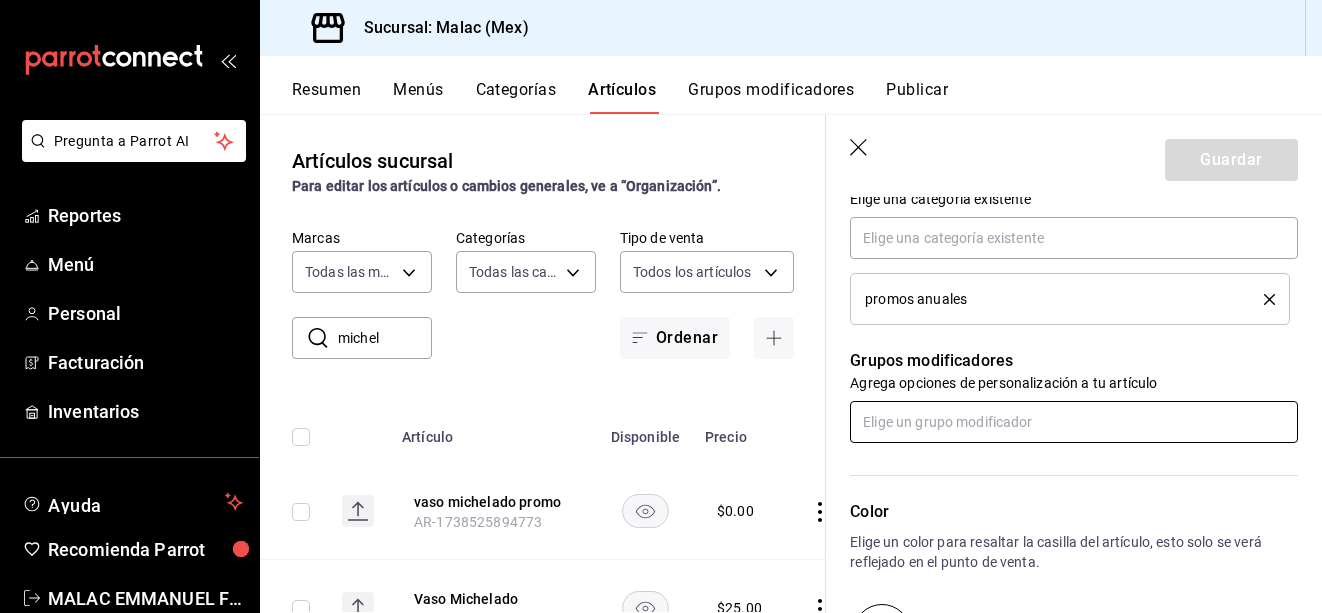 click at bounding box center [1074, 422] 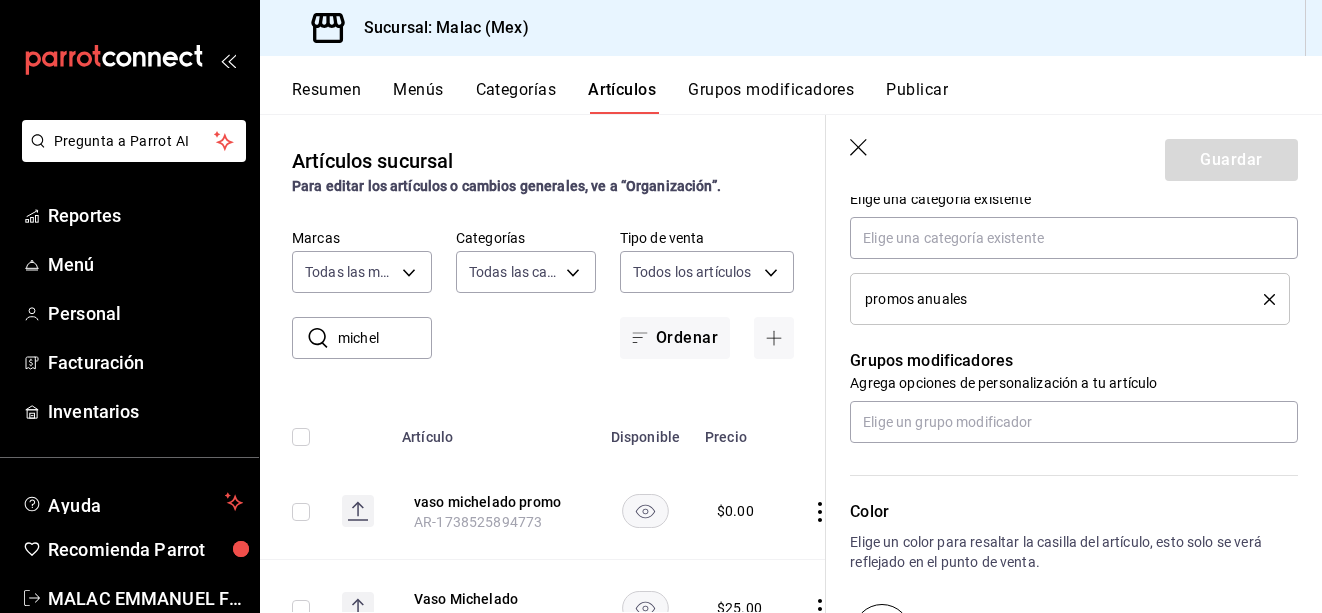 click on "Artículos sucursal Para editar los artículos o cambios generales, ve a “Organización”. ​ [NAME] ​ Marcas Todas las marcas, Sin marca [UUID] Categorías Todas las categorías, Sin categoría Tipo de venta Todos los artículos ALL Ordenar Artículo Disponible Precio vaso michelado promo [PRODUCT_ID] $ 0.00 Vaso Michelado [PRODUCT_ID] $ 25.00" at bounding box center (543, 363) 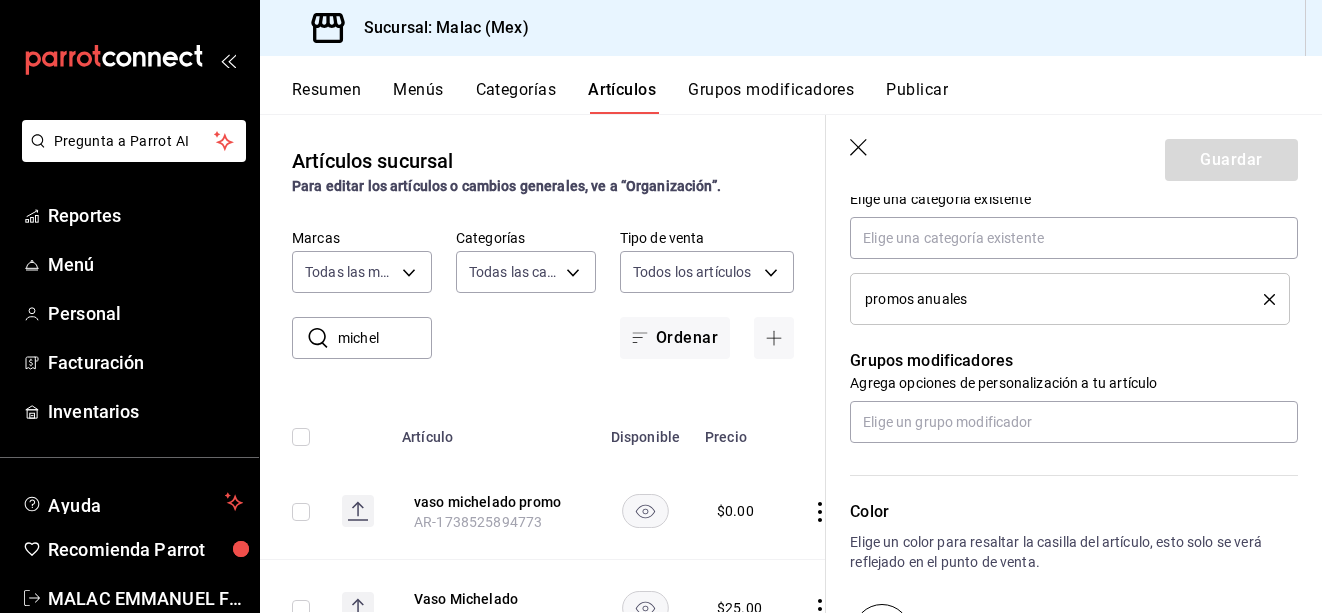 click on "Guardar" at bounding box center (1074, 156) 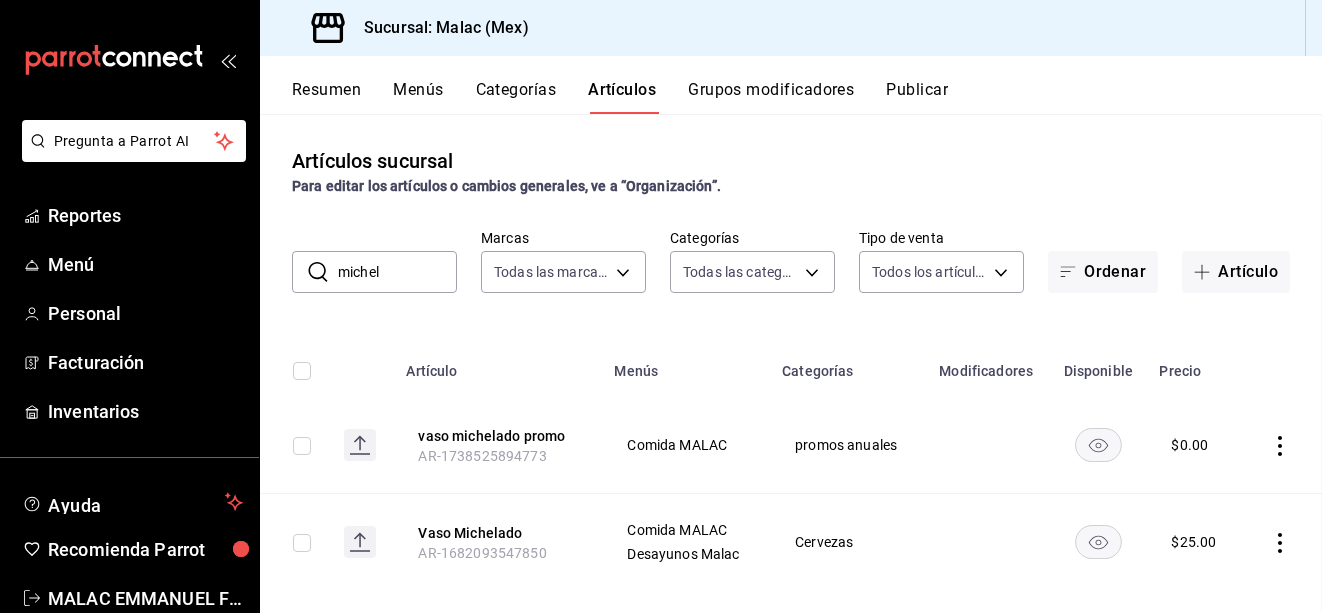scroll, scrollTop: 0, scrollLeft: 0, axis: both 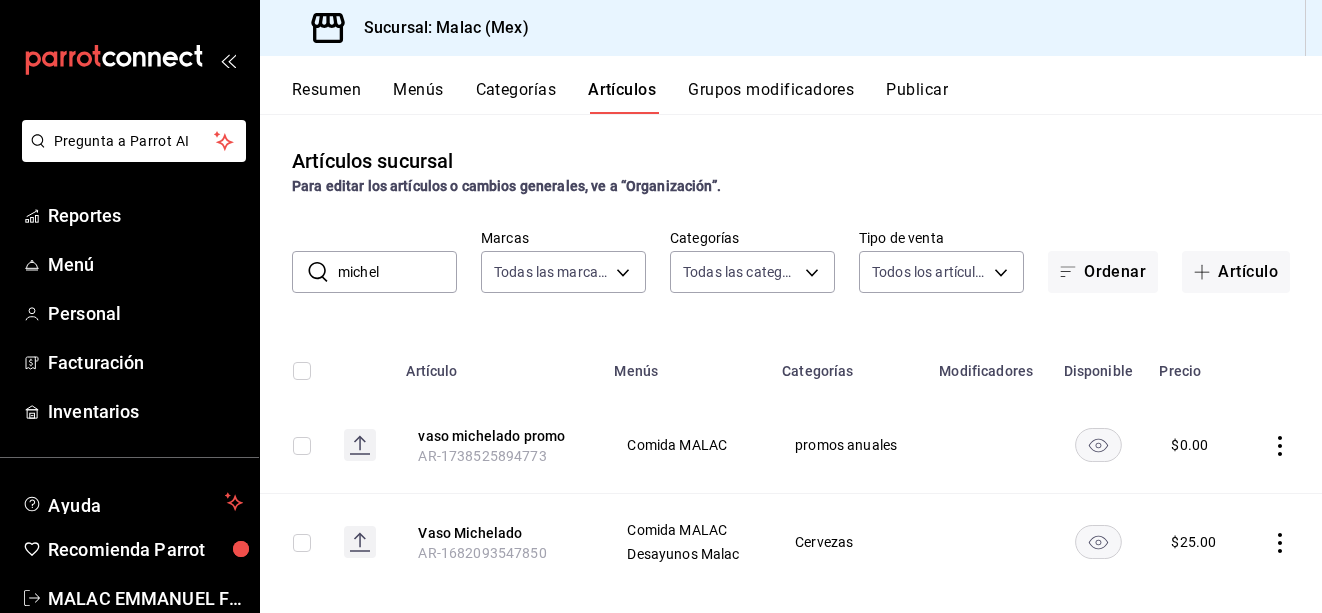 click on "Artículos sucursal Para editar los artículos o cambios generales, ve a “Organización”." at bounding box center [791, 171] 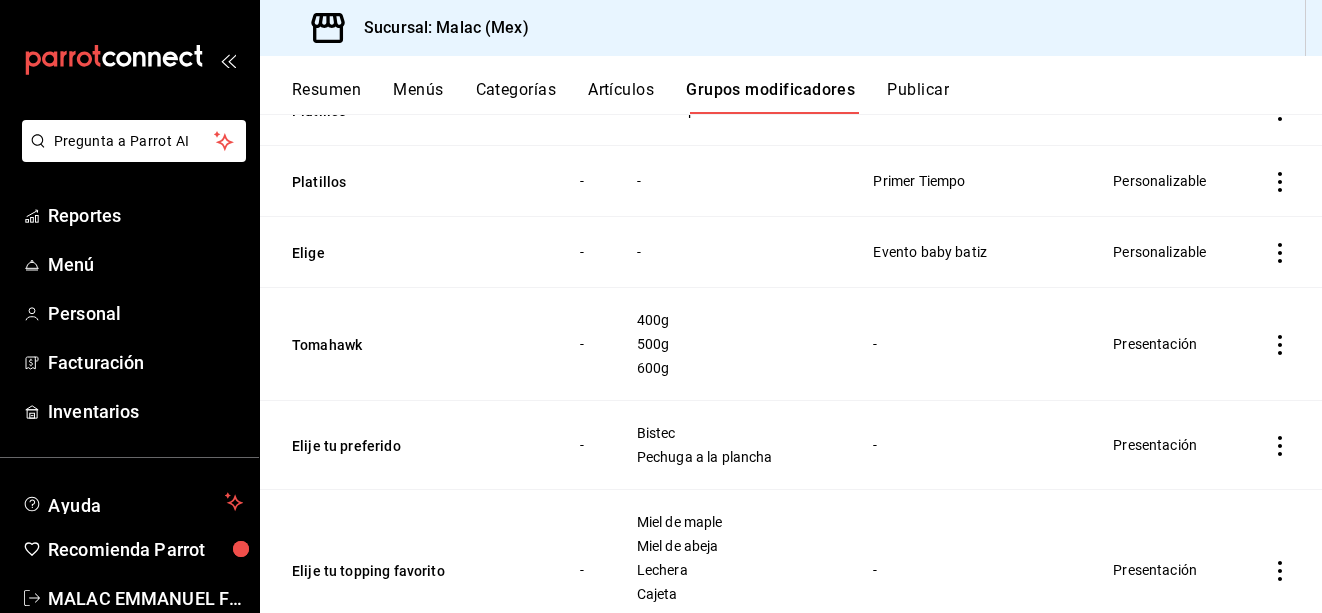 scroll, scrollTop: 6300, scrollLeft: 0, axis: vertical 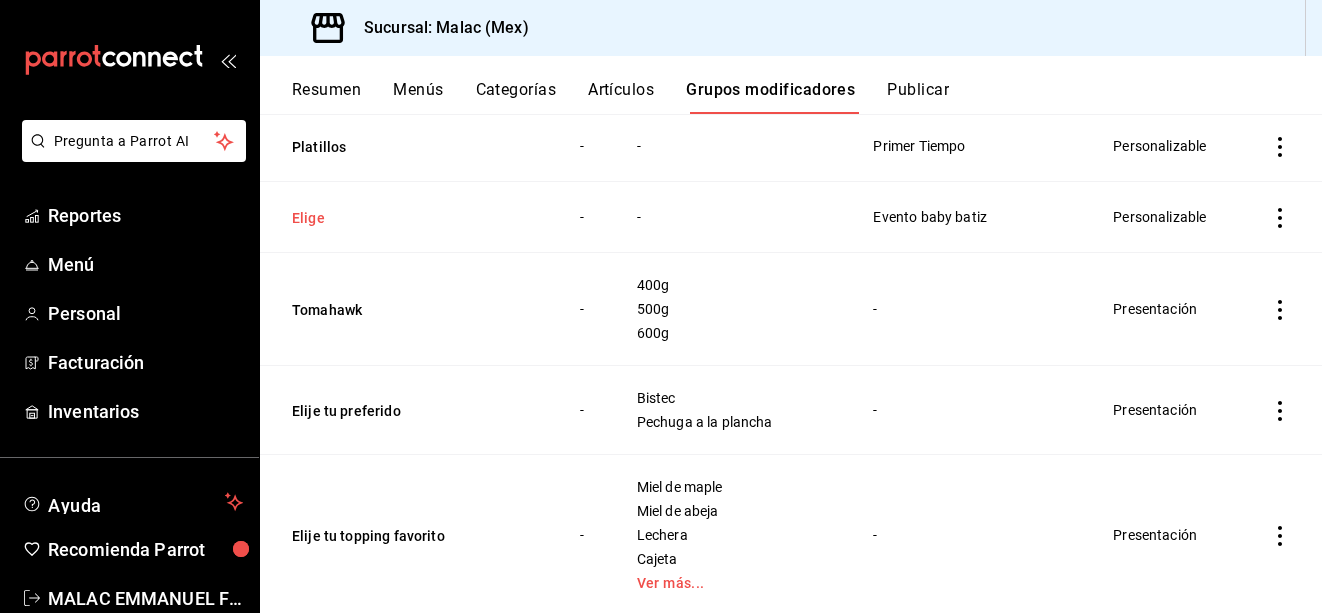 click on "Elige" at bounding box center (412, 218) 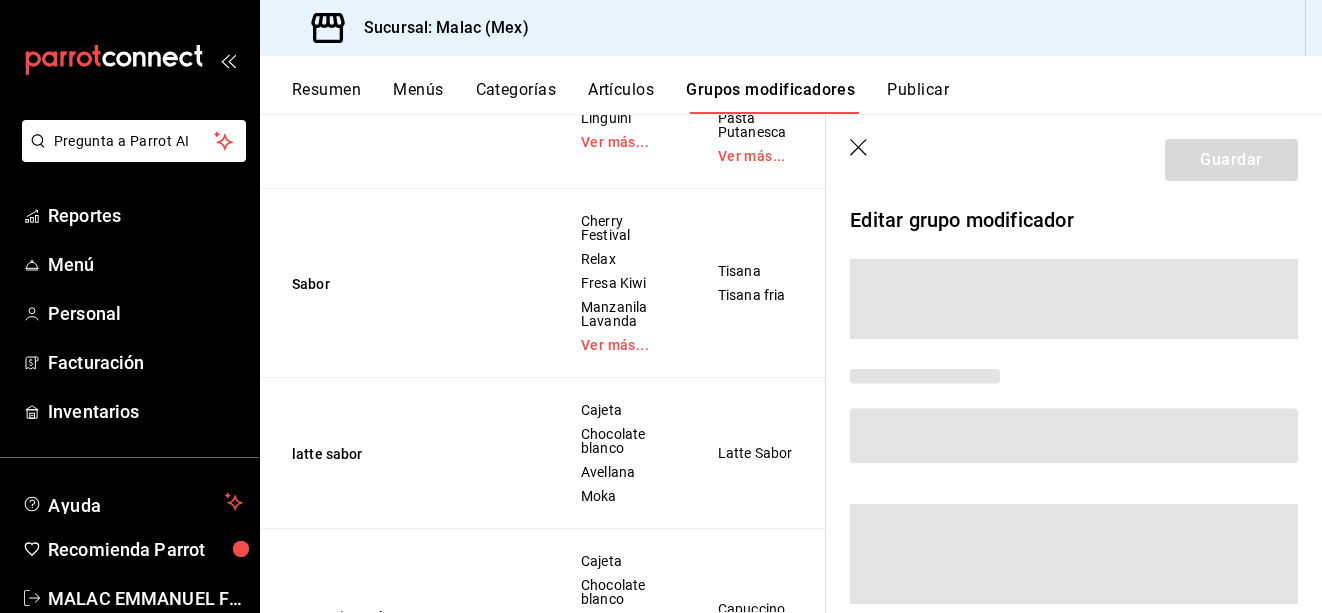scroll, scrollTop: 5975, scrollLeft: 0, axis: vertical 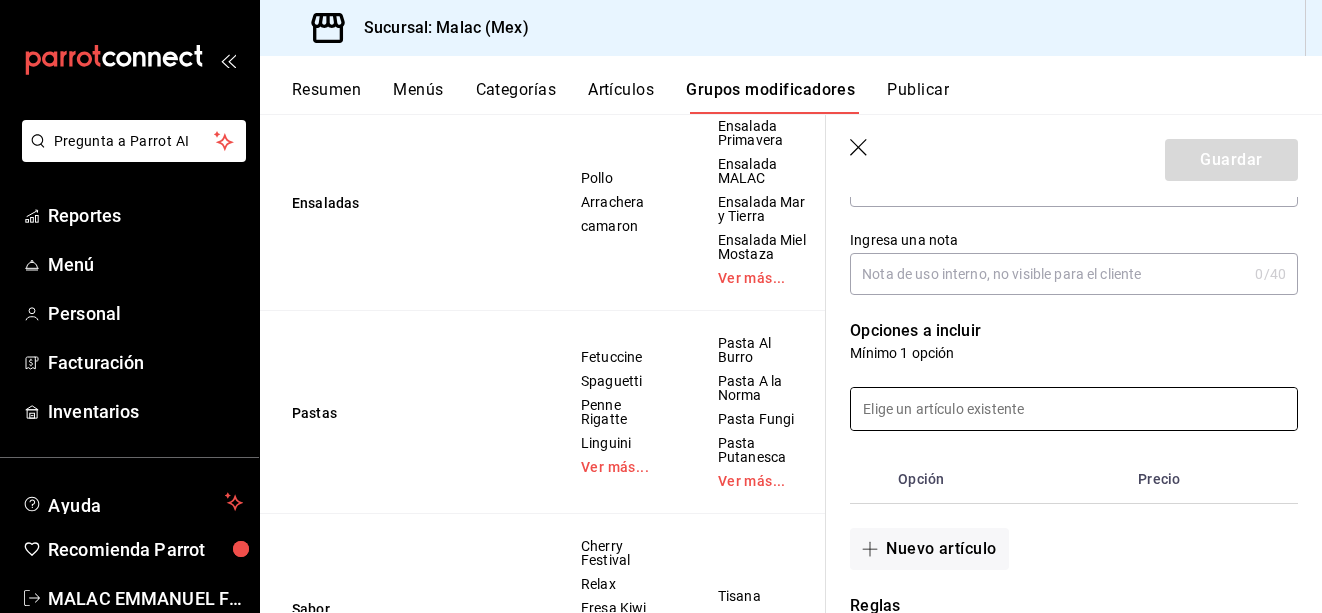 click at bounding box center [1074, 409] 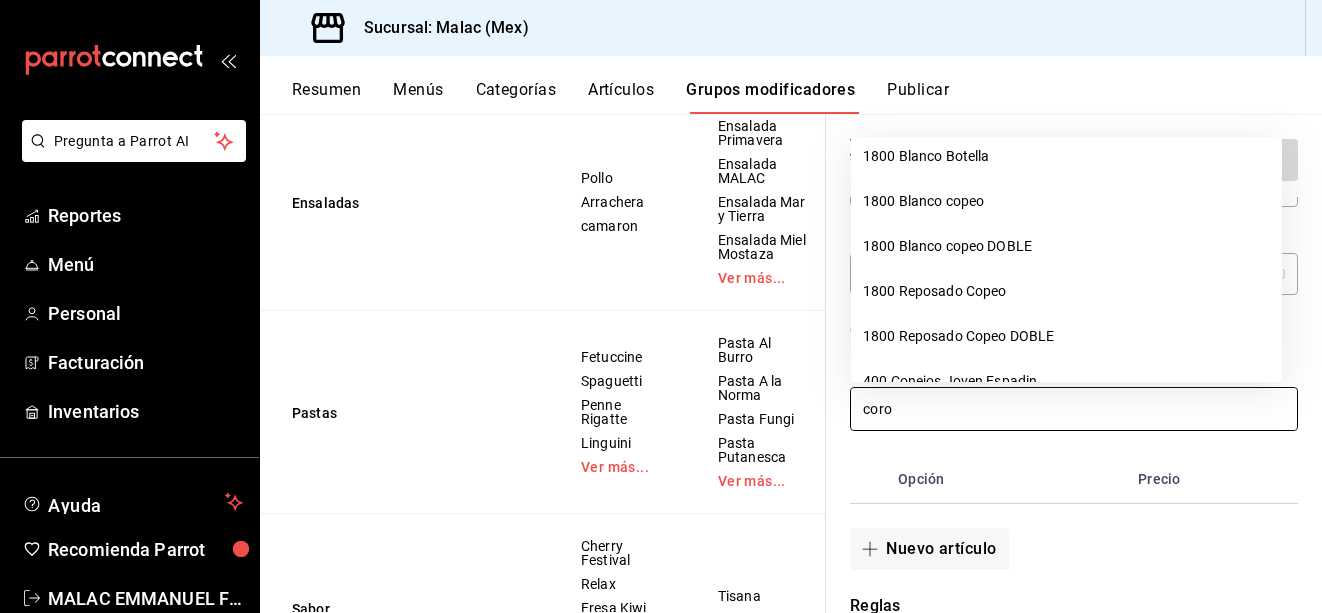 scroll, scrollTop: 0, scrollLeft: 0, axis: both 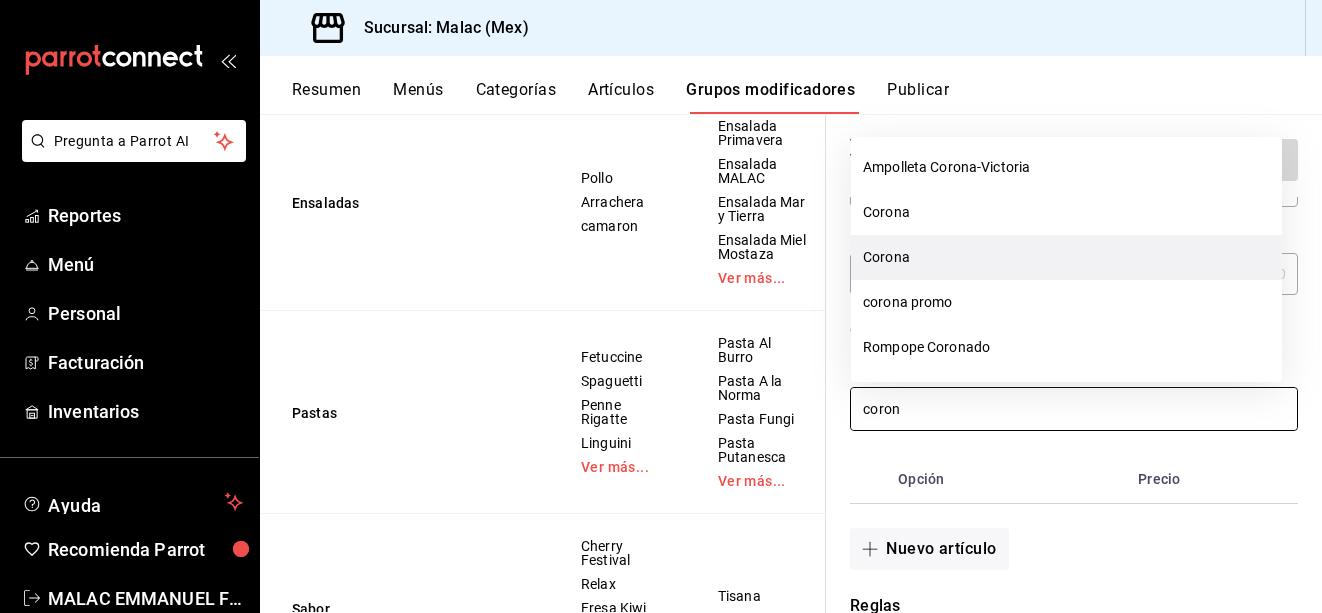 click on "Corona" at bounding box center (1066, 257) 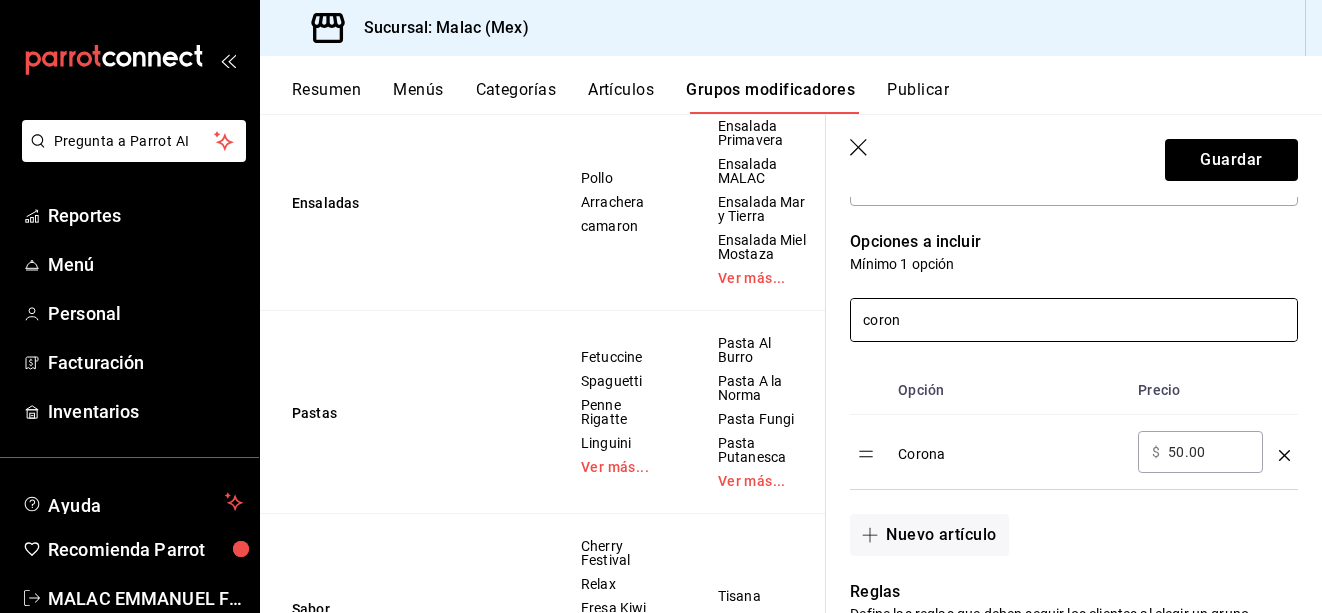 scroll, scrollTop: 600, scrollLeft: 0, axis: vertical 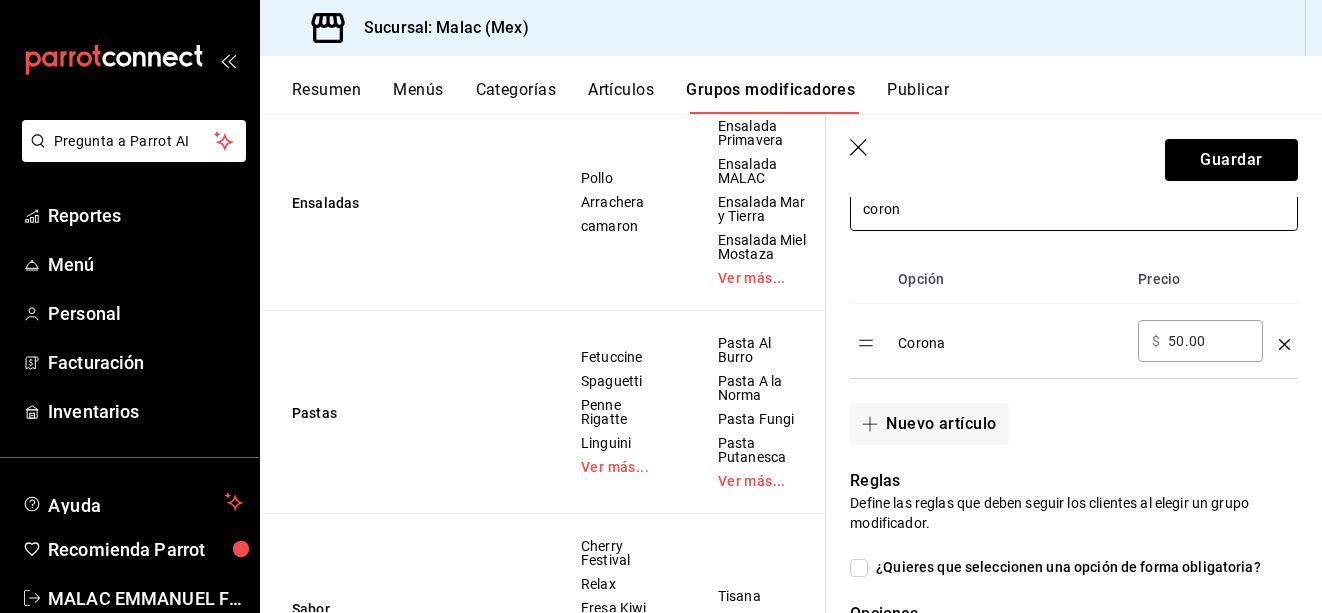 type on "coron" 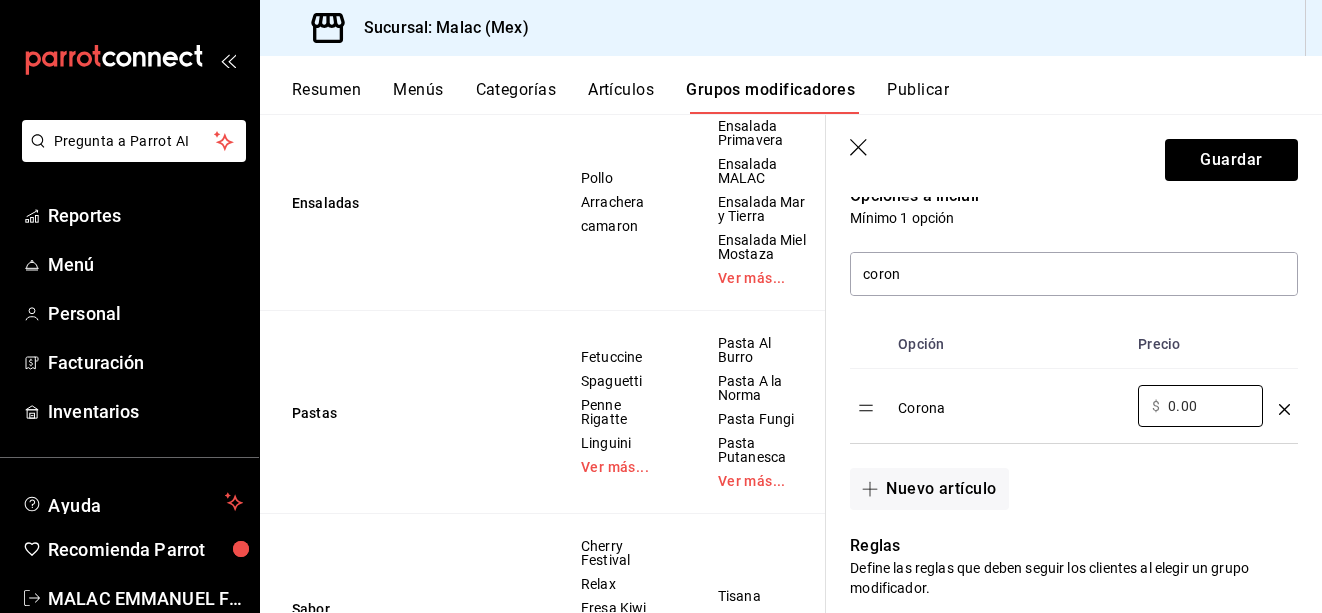 scroll, scrollTop: 500, scrollLeft: 0, axis: vertical 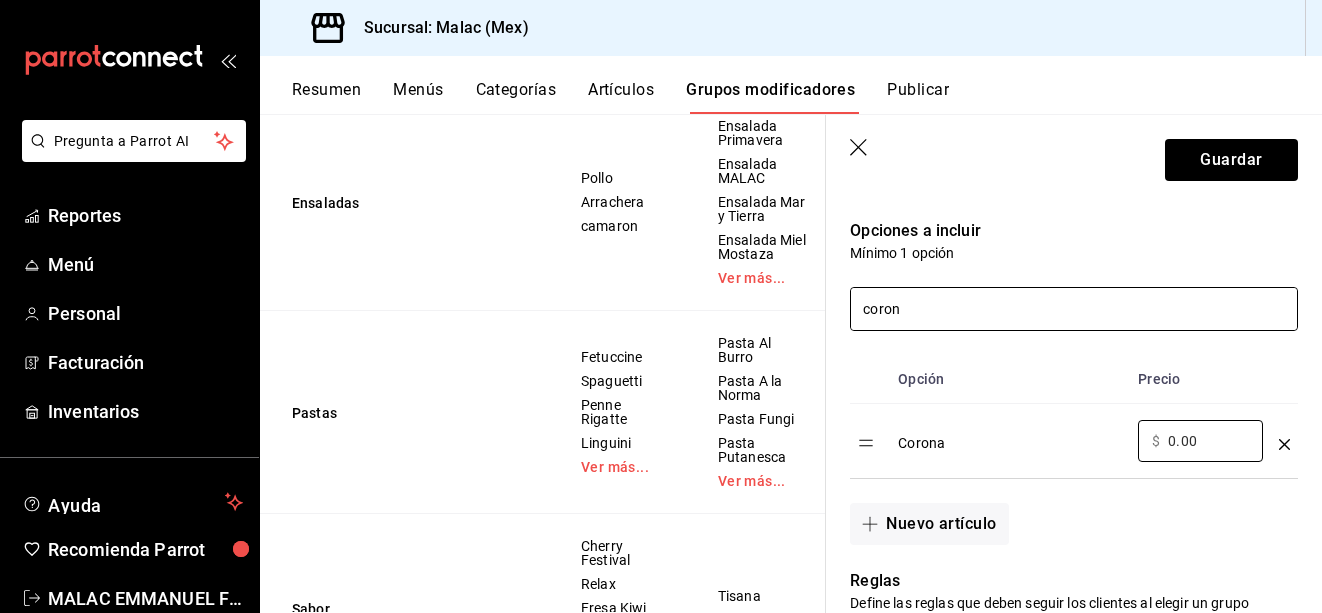 type on "0.00" 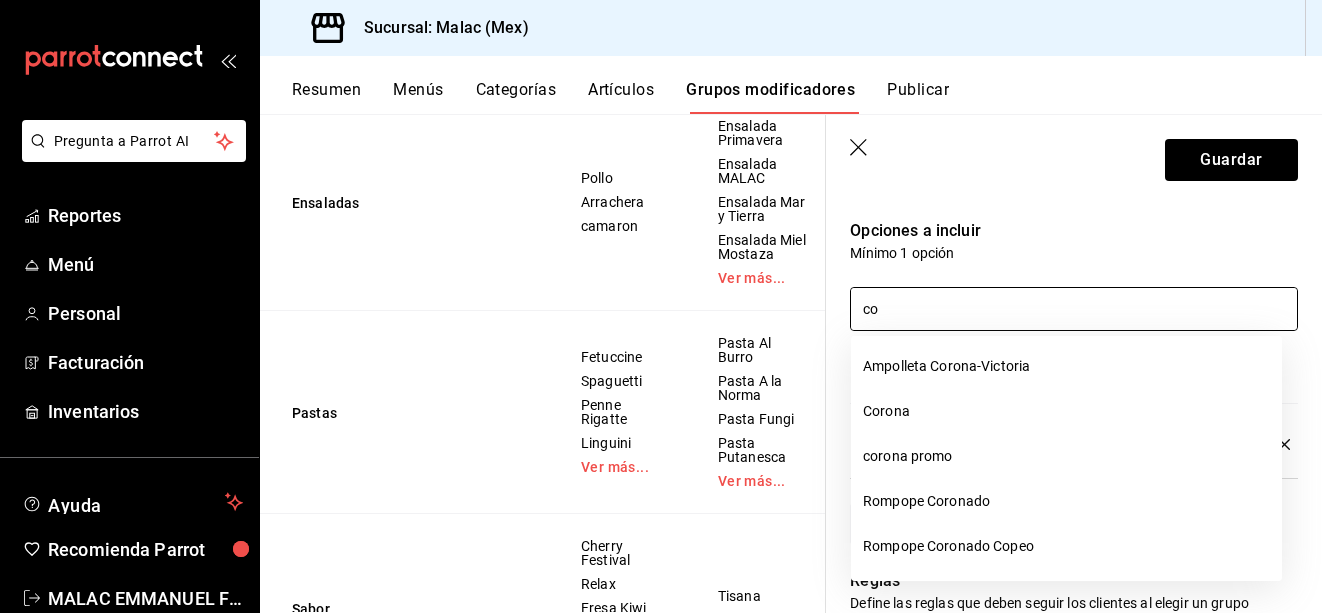 type on "c" 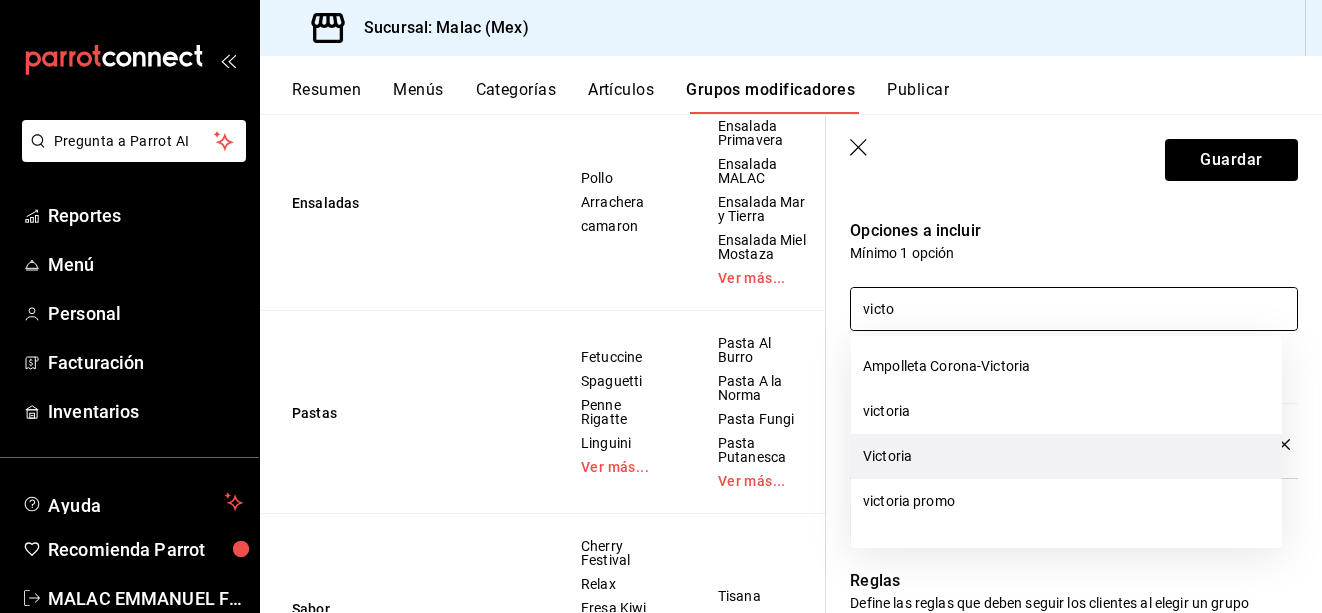 click on "Victoria" at bounding box center [1066, 456] 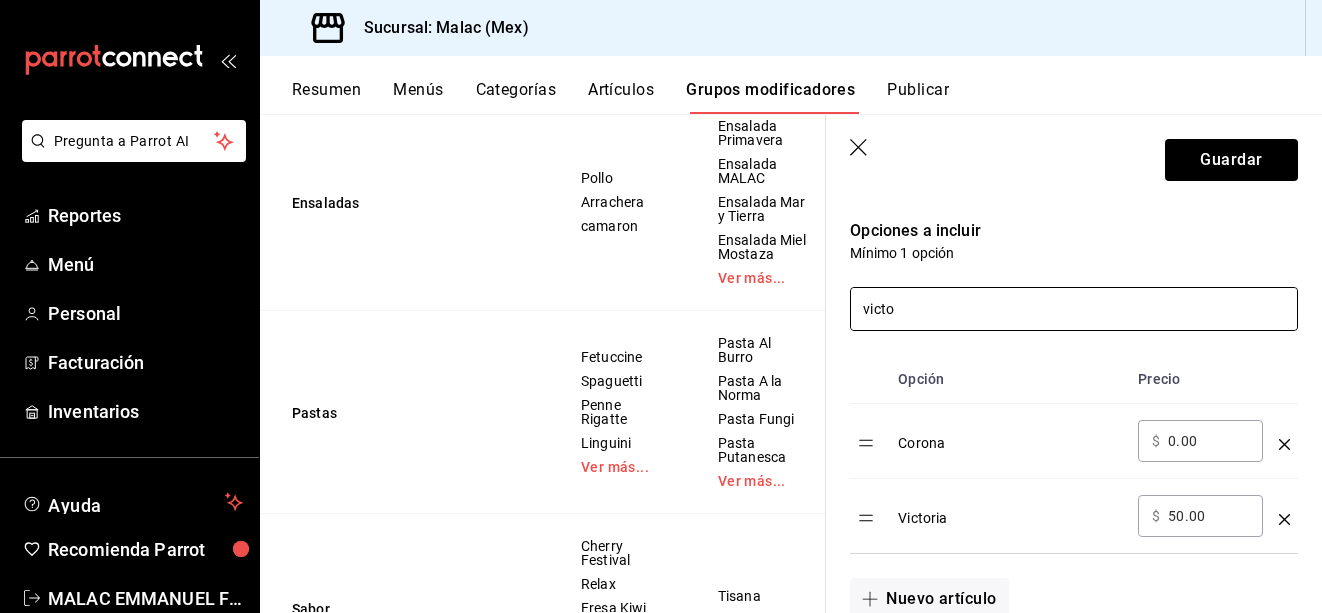 type on "victo" 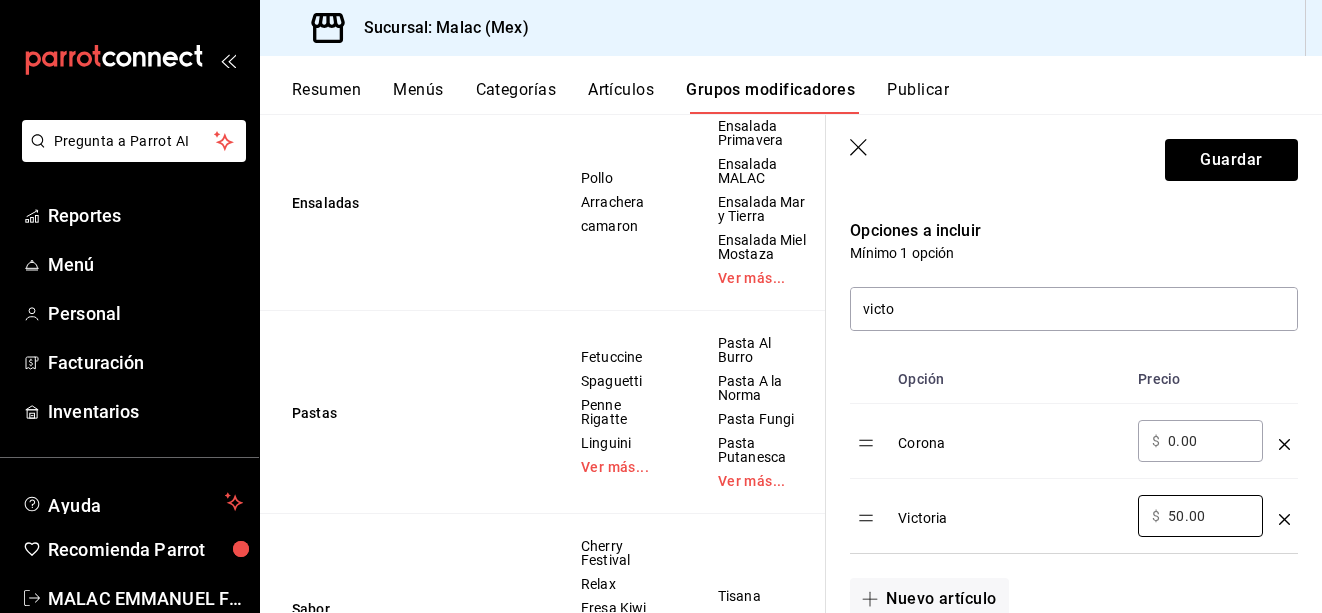 type on "5.00" 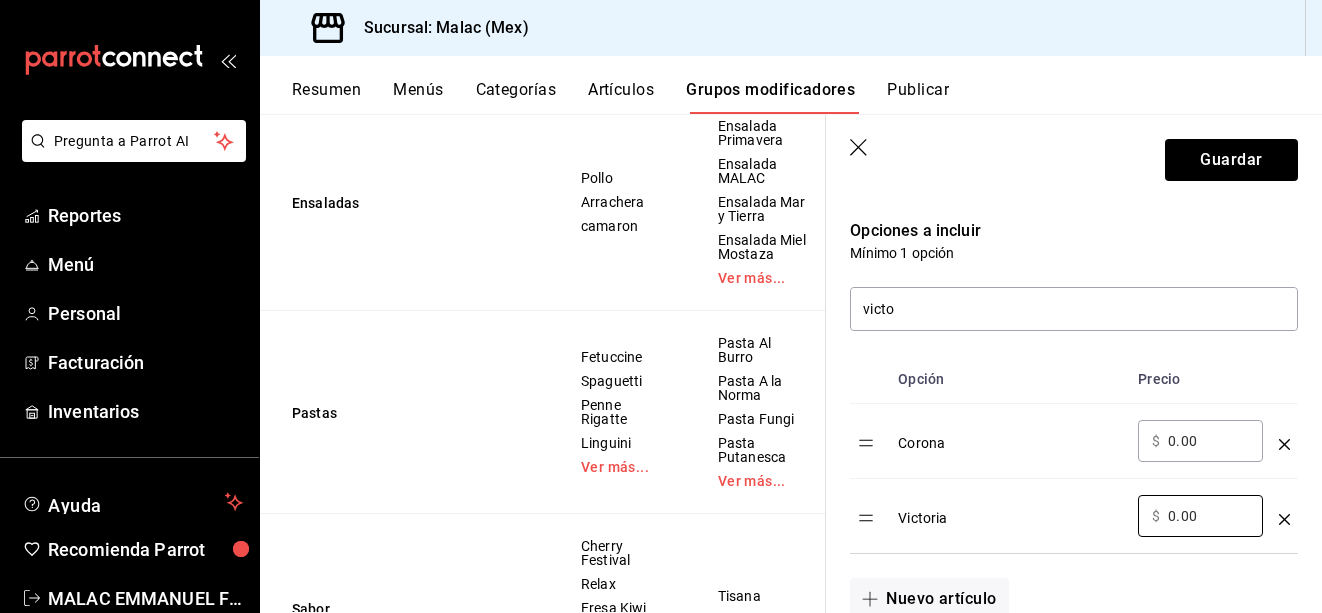 type on "0.00" 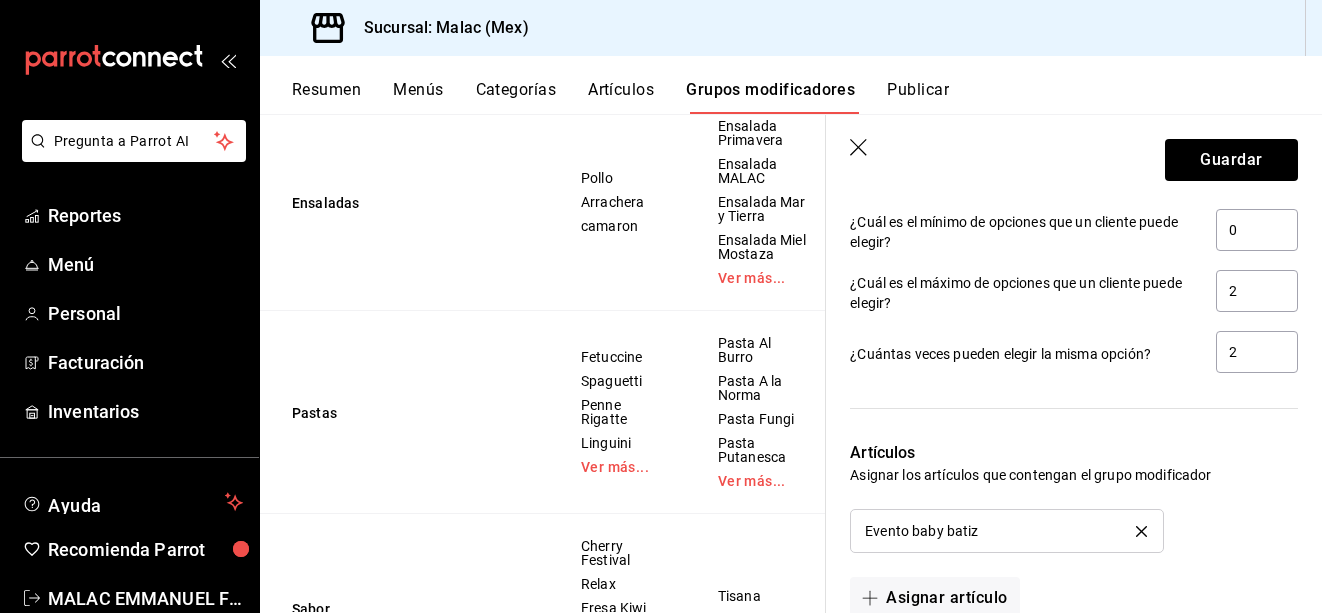 scroll, scrollTop: 1200, scrollLeft: 0, axis: vertical 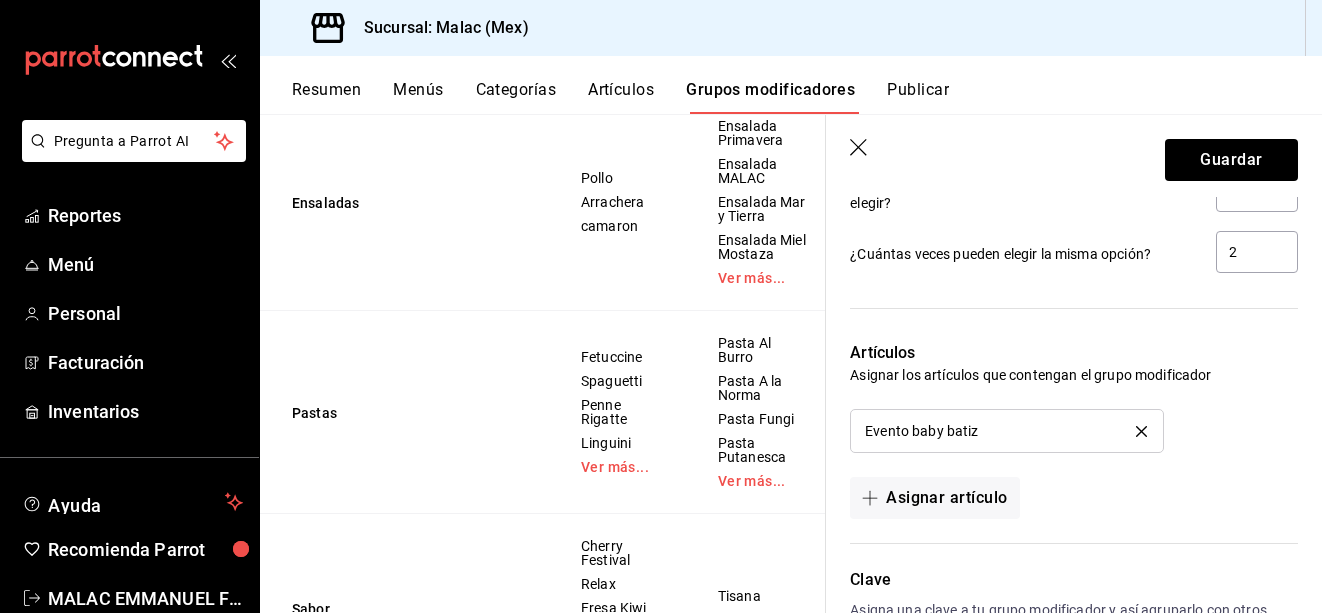 click on "Evento baby batiz" at bounding box center [1006, 431] 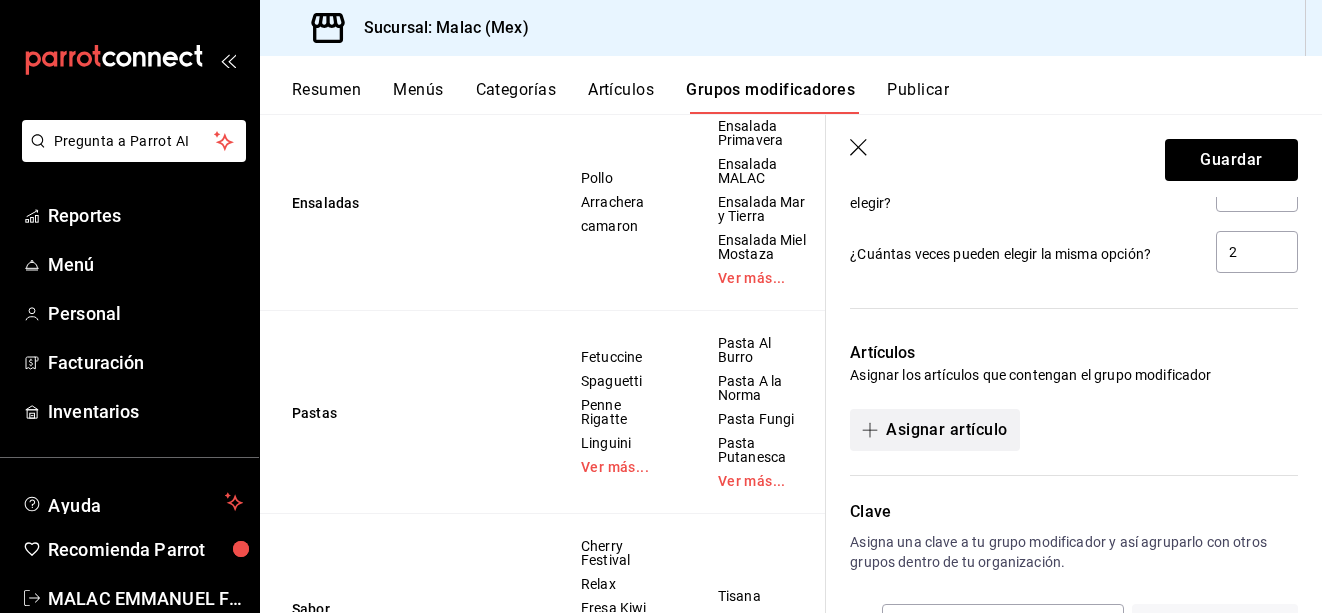 click 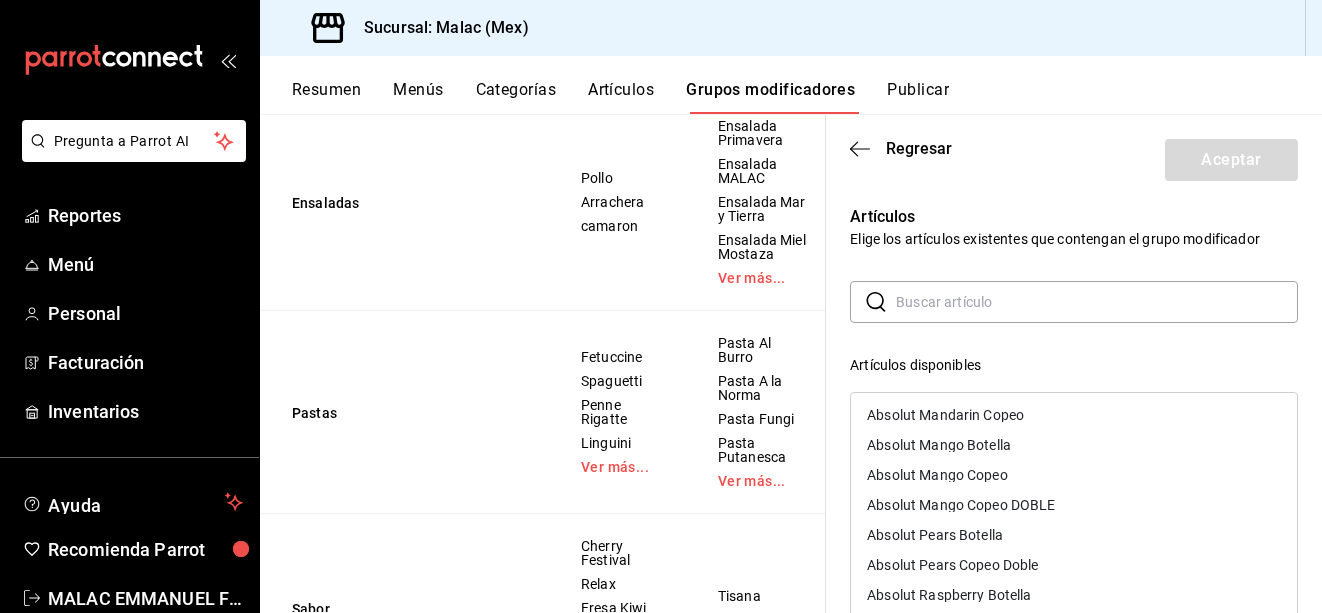 scroll, scrollTop: 700, scrollLeft: 0, axis: vertical 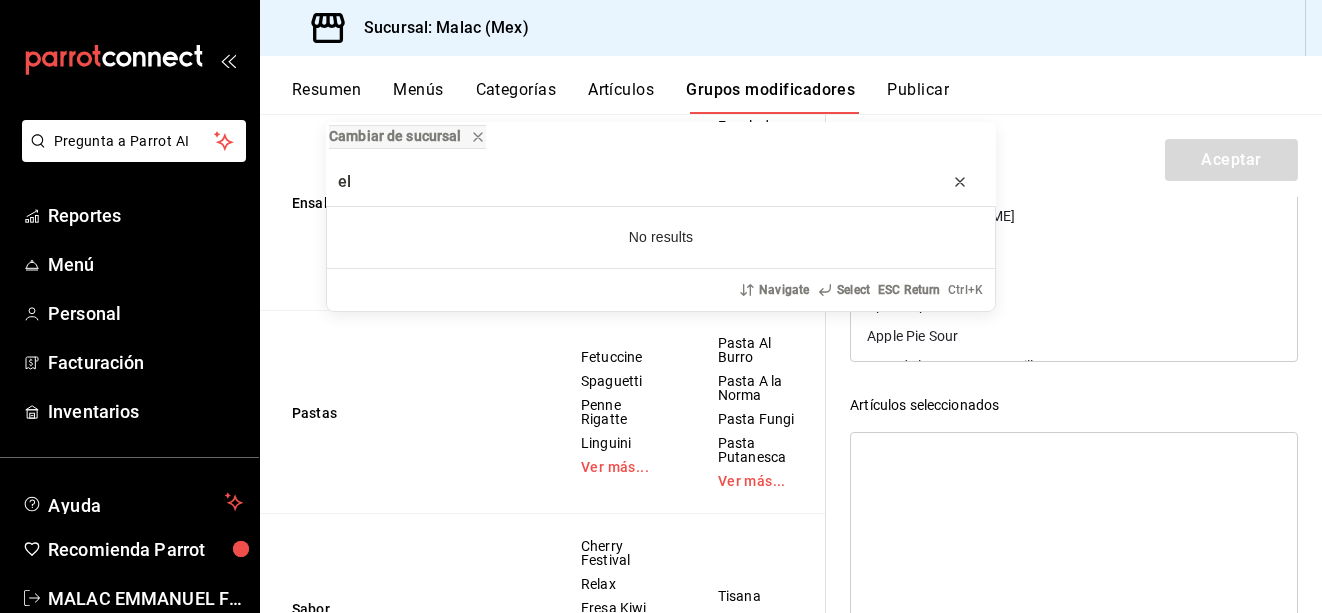 type on "el" 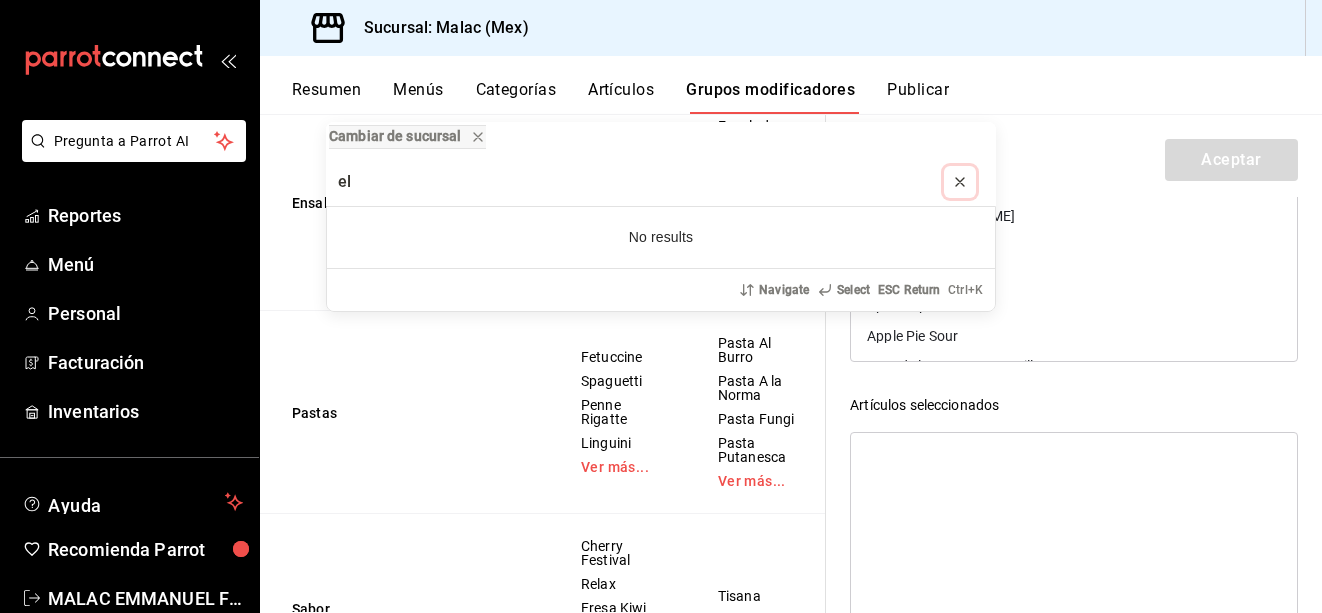 click at bounding box center (960, 182) 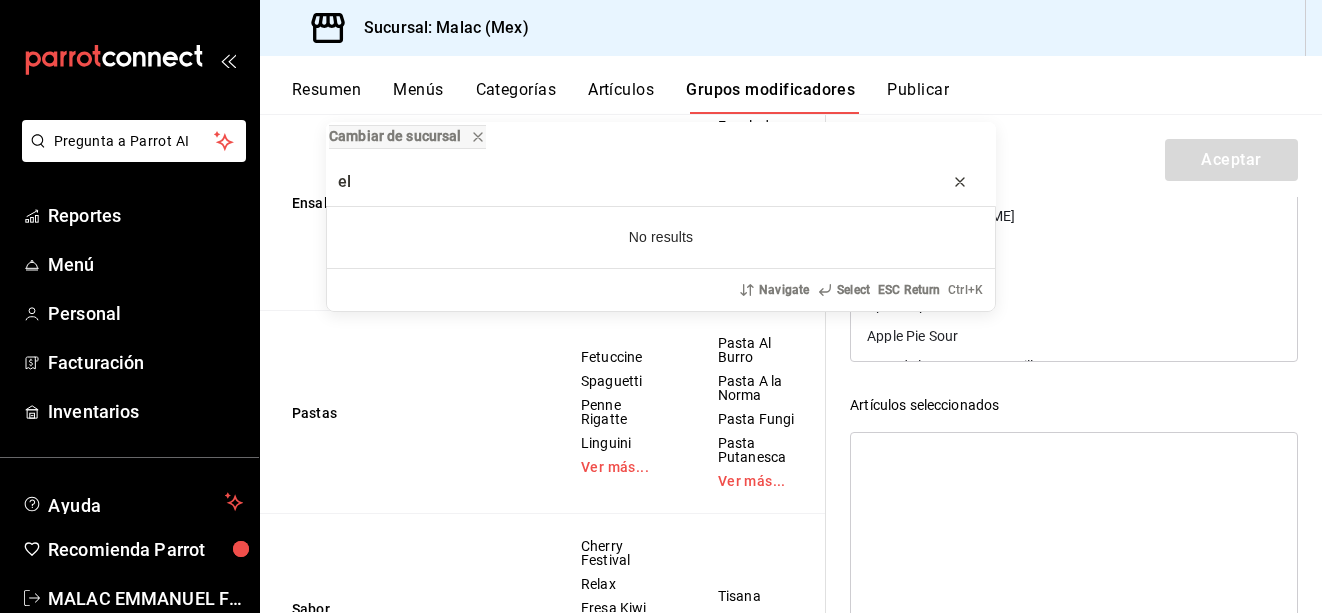 type 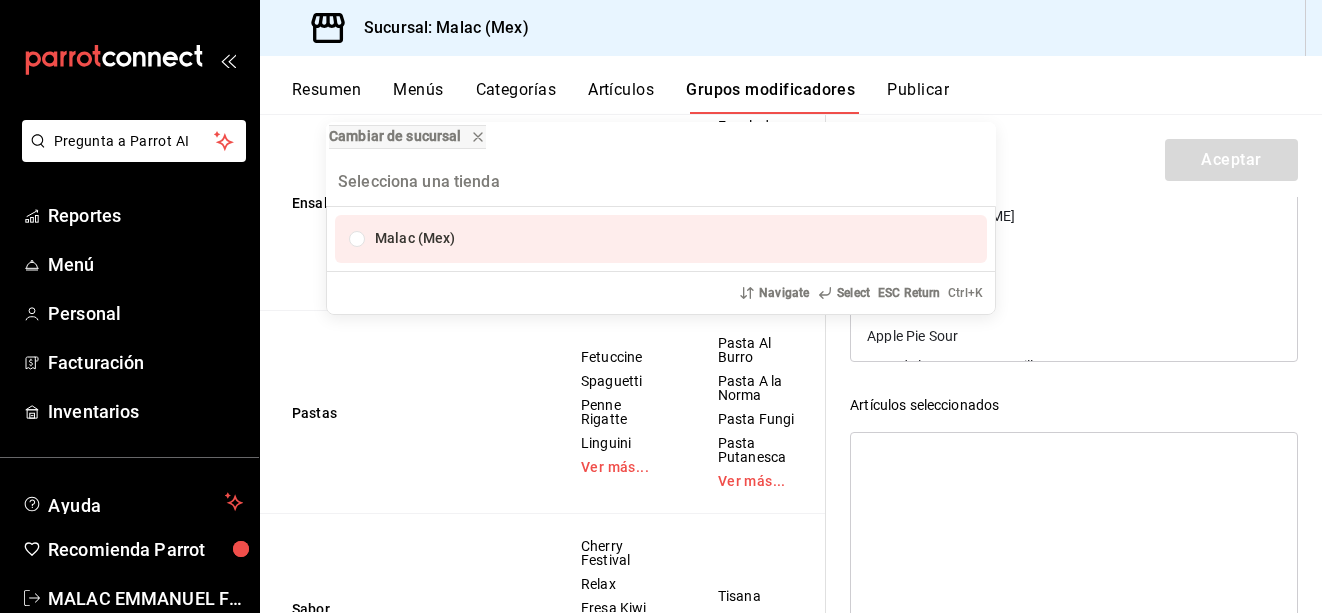 click on "Cambiar de sucursal Malac (Mex) Navigate Select ESC Return Ctrl+ K" at bounding box center (661, 306) 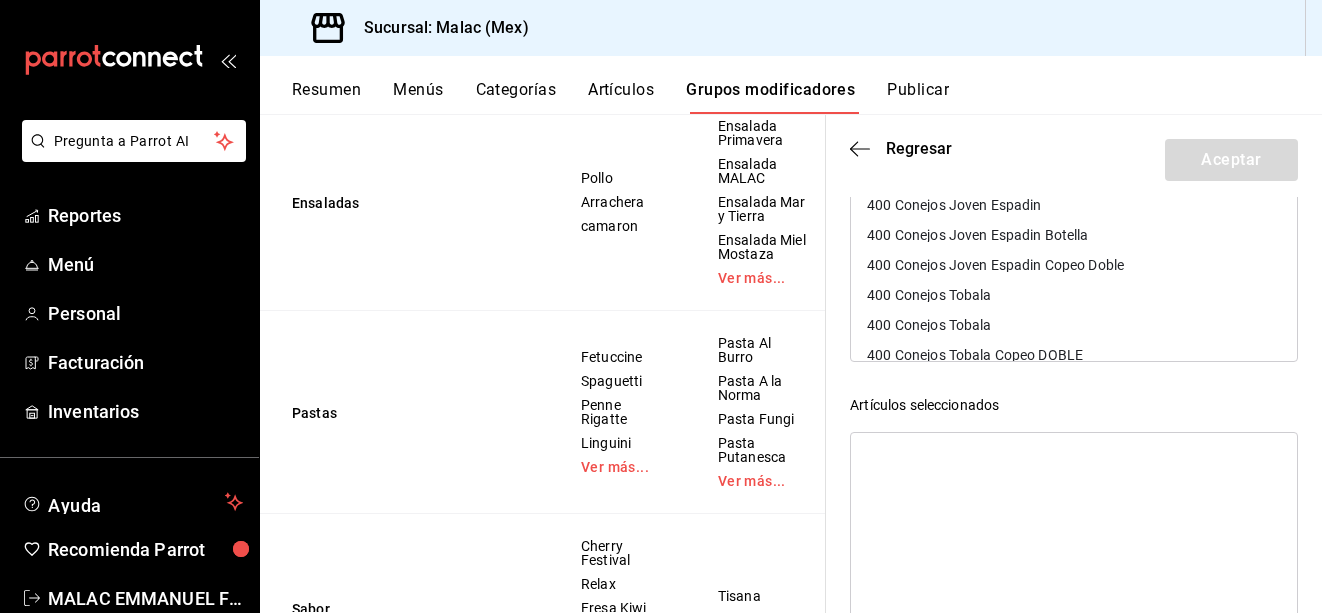 scroll, scrollTop: 0, scrollLeft: 0, axis: both 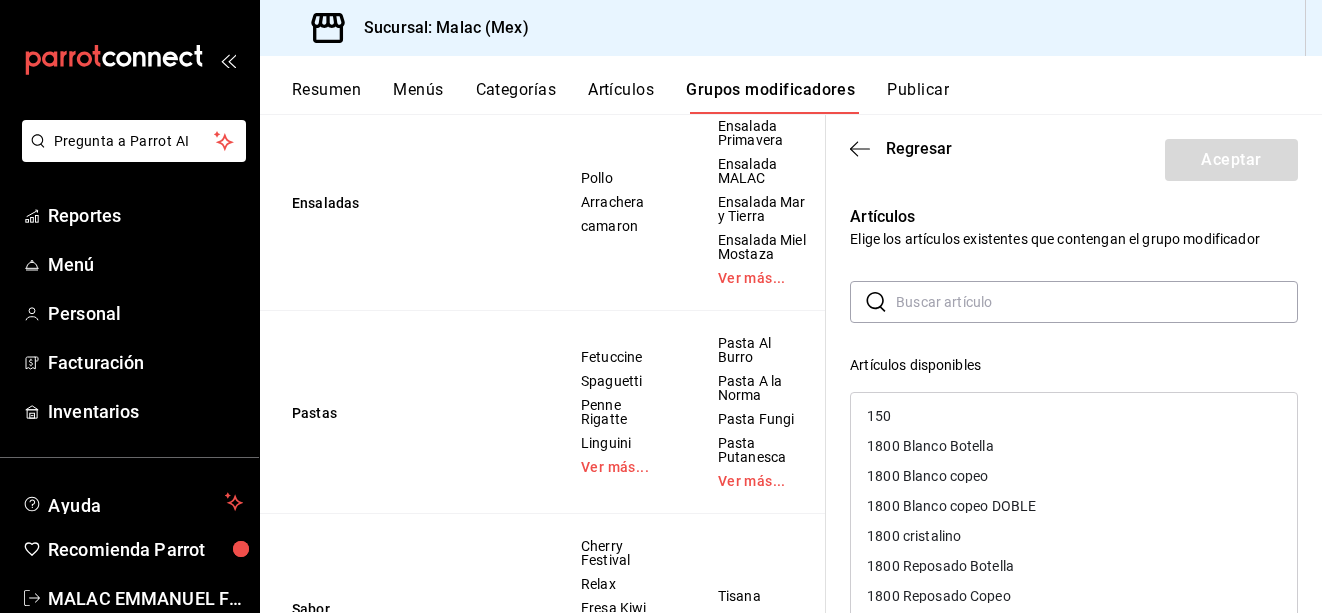click on "Artículos disponibles" at bounding box center [1074, 365] 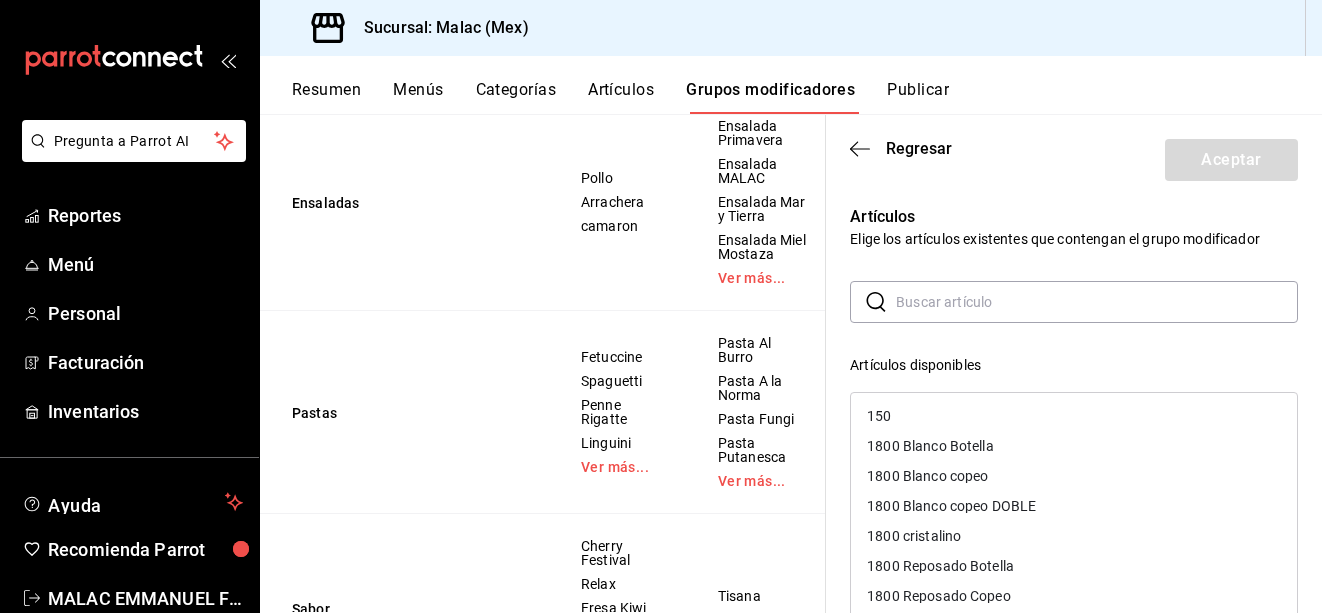 click at bounding box center [1097, 302] 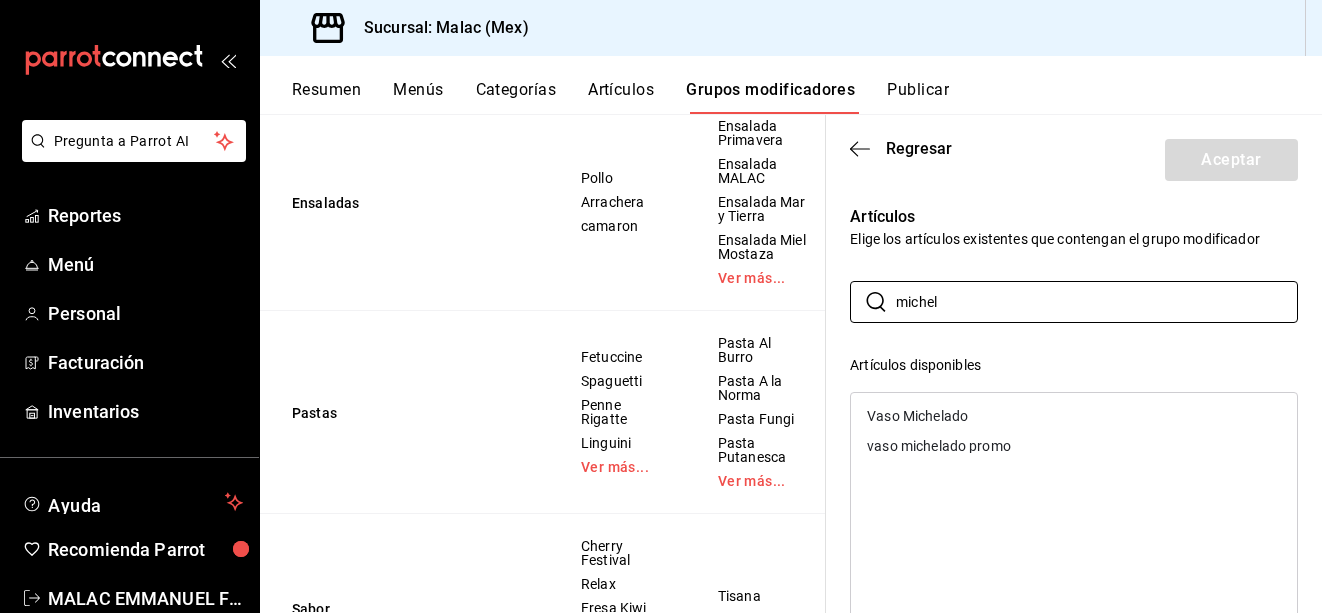 type on "michel" 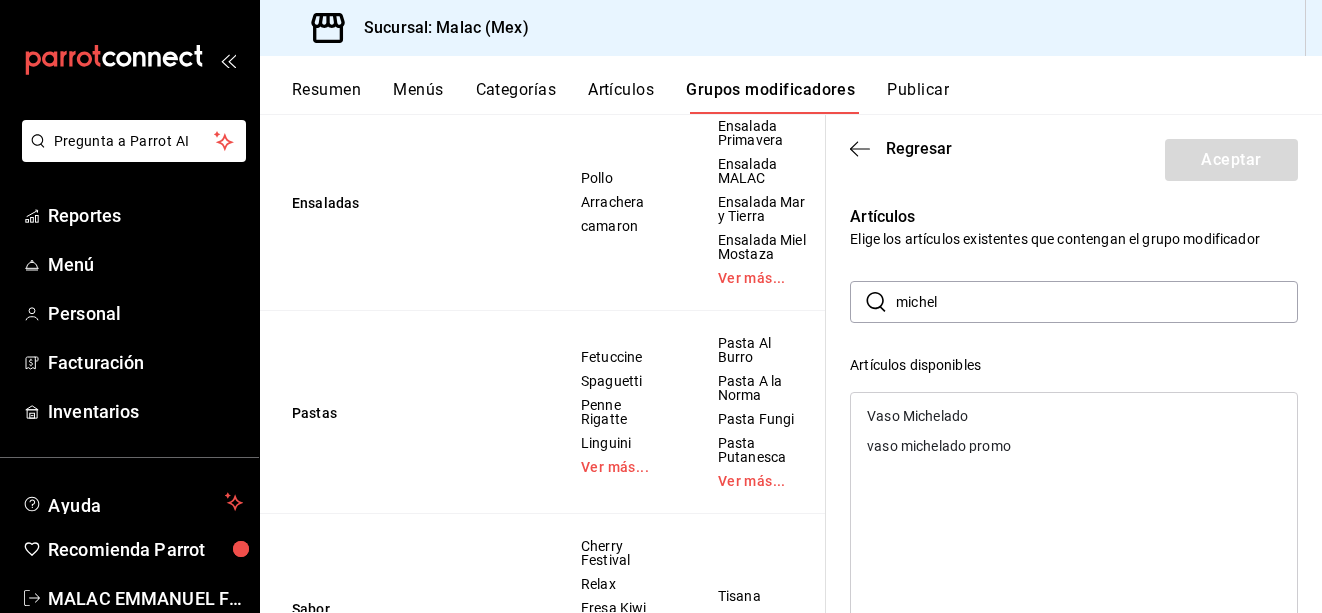 click on "vaso michelado promo" at bounding box center (939, 446) 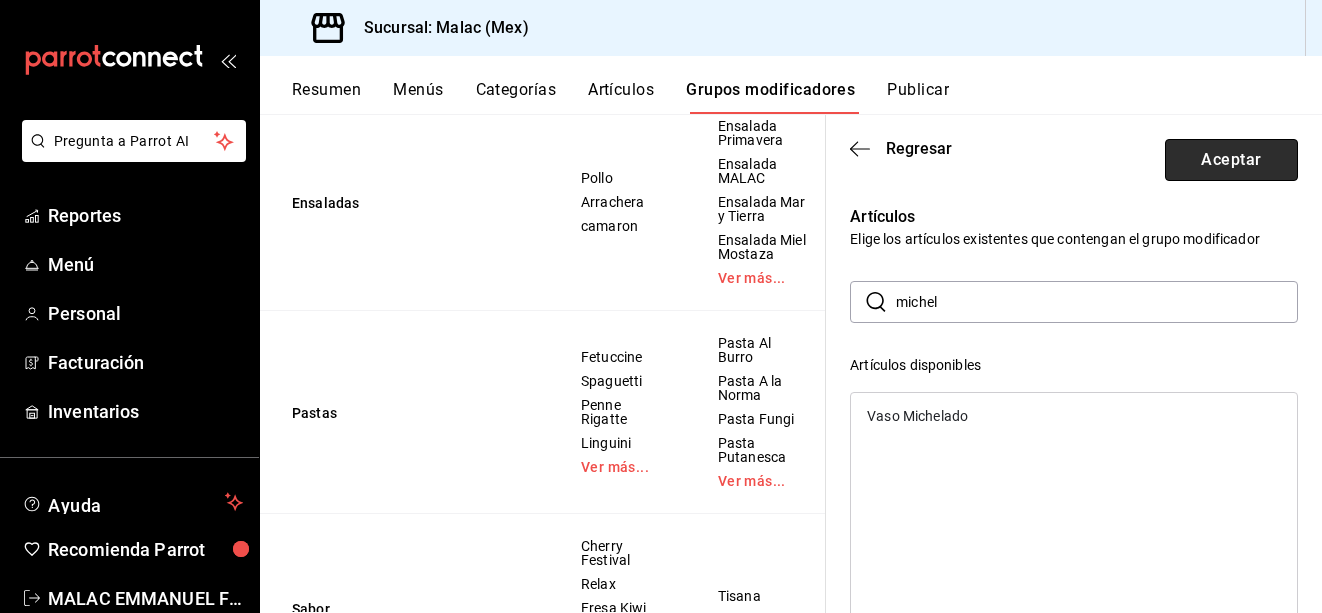 click on "Aceptar" at bounding box center [1231, 160] 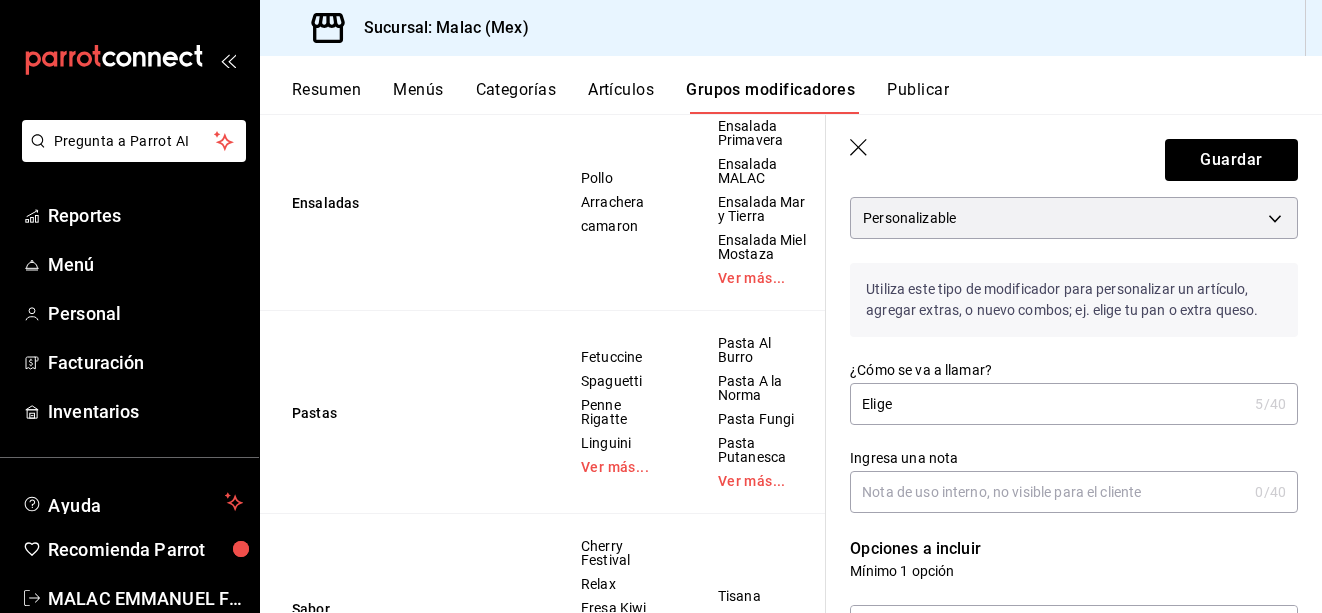 scroll, scrollTop: 0, scrollLeft: 0, axis: both 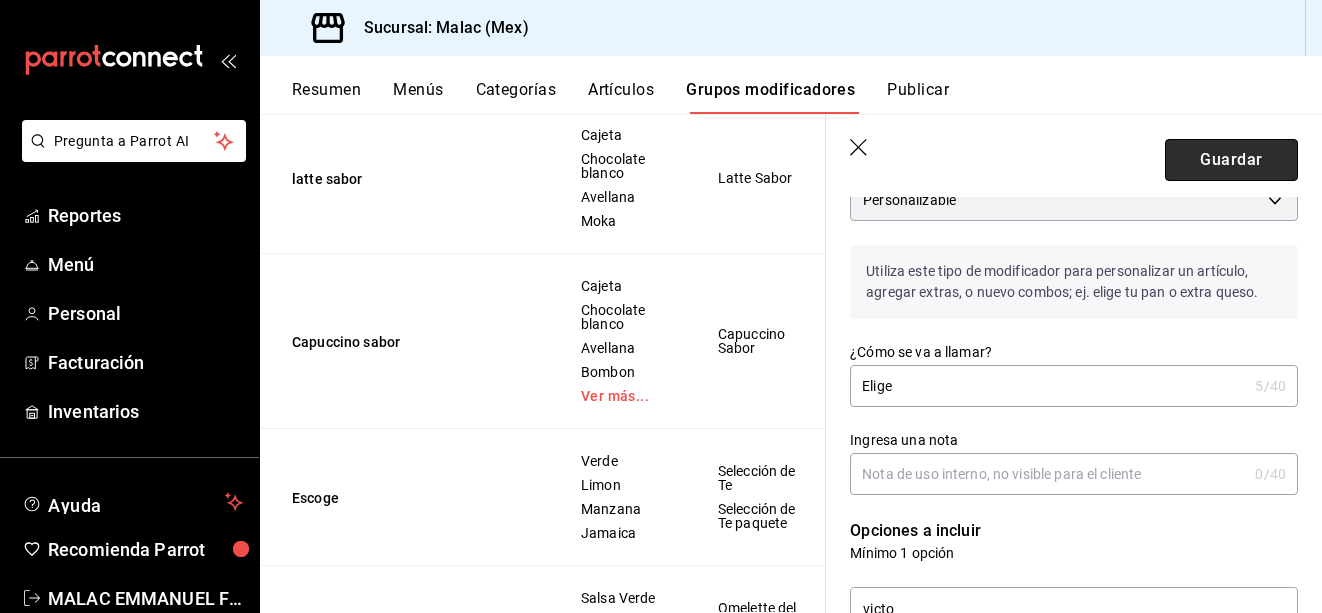 click on "Guardar" at bounding box center [1231, 160] 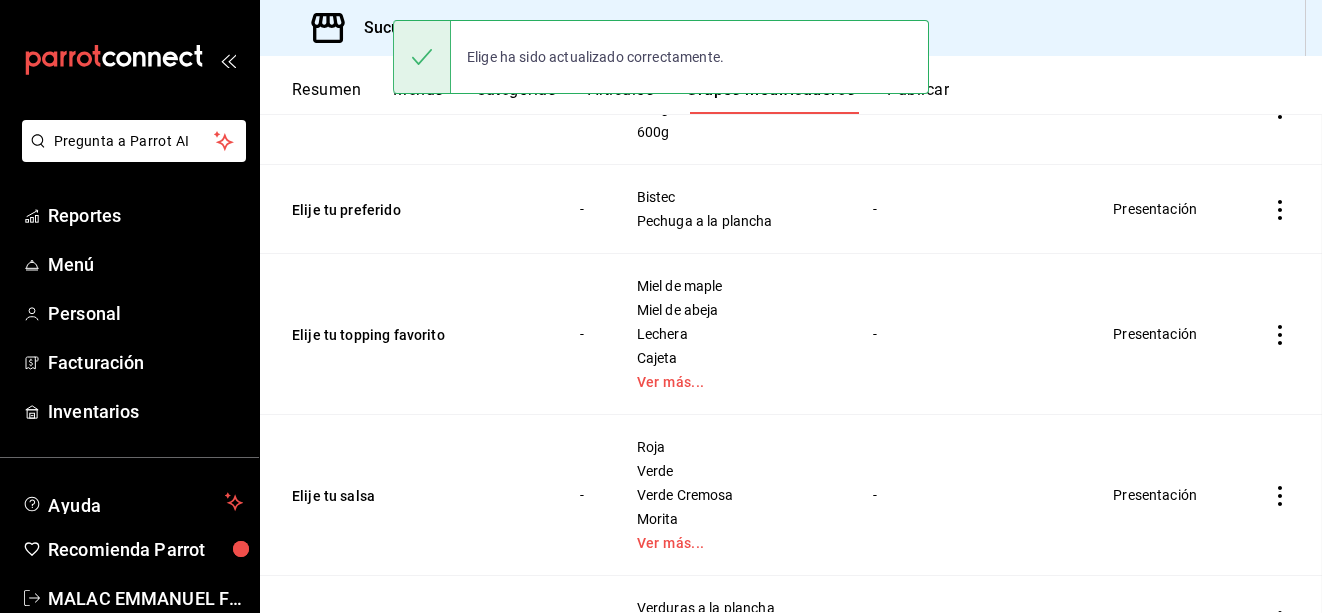 scroll, scrollTop: 0, scrollLeft: 0, axis: both 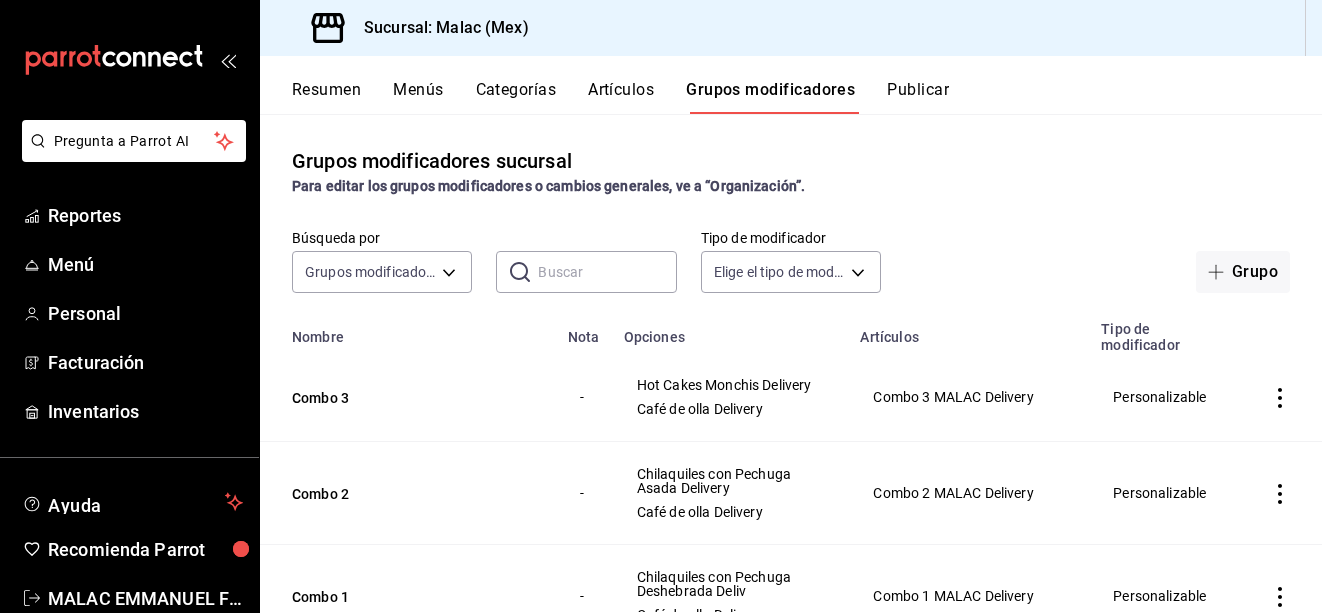 click on "Artículos" at bounding box center (621, 97) 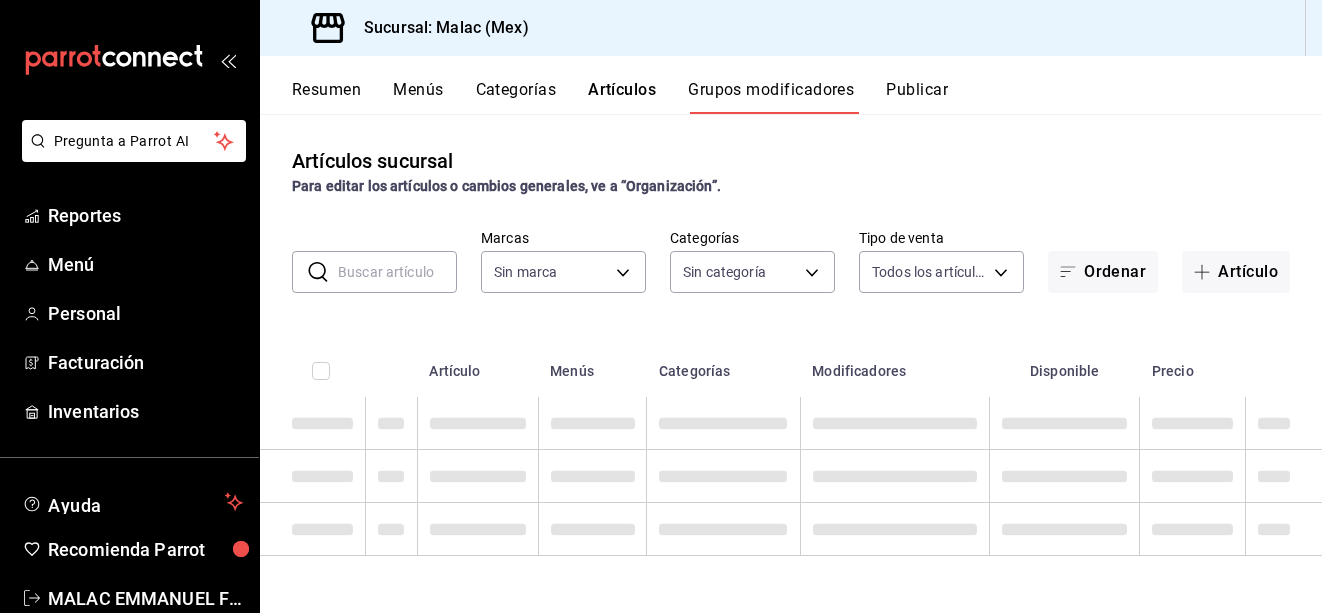 type on "68cda390-11aa-4088-a87d-1ba274343c49" 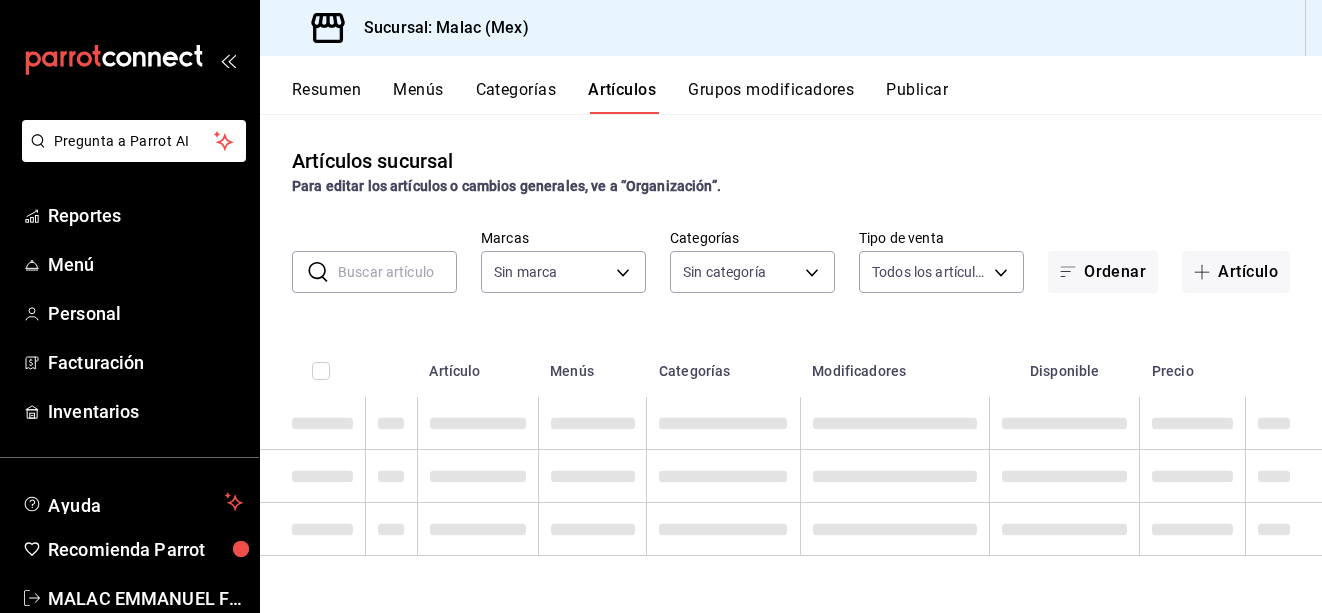 type on "68cda390-11aa-4088-a87d-1ba274343c49" 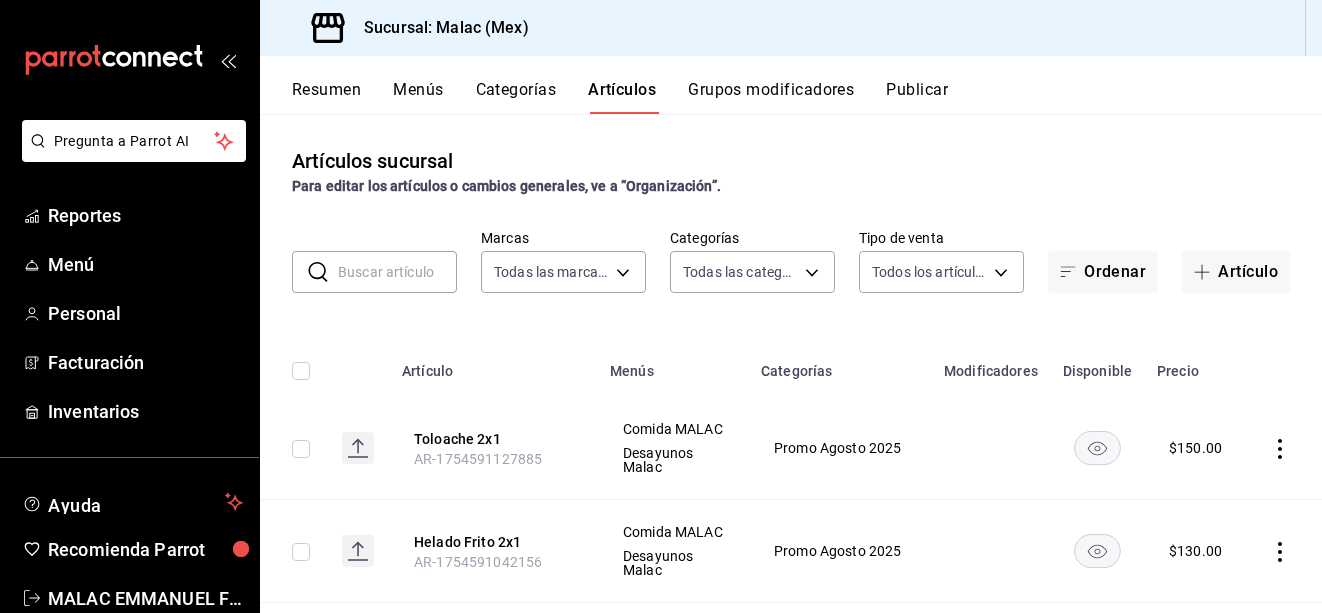 type on "8a2221b7-f6f0-4abf-9149-9c85b93286dd,c6b4b0ef-2f0d-41c3-a14d-3c93dda63d90,f01e7ccd-f52f-4a97-b189-9dff87216b39,2fcd0f70-dd15-4bd7-b46c-178138133817,ed9a6d92-3438-46b0-b295-75ef7a05b29f,66a04878-c5d7-44e0-b9ce-daf0da577921,9cb79f52-da57-416c-8e43-a5c041464065,573b4b21-3a7a-47b3-a8ed-436d0bb4e0e7,5cbf4f3d-7314-4823-b1ef-cf3e8c28e38b,3400c7a4-e89e-411f-9b05-d69c91a2fe48,0fe98a35-6881-431c-aeae-f33db9543bb4,73401d05-d640-4ae5-bfcb-5f88f7884f8e,cd10aec6-9cc9-4511-a22e-f8c45ddc4703,8d9e950f-4ea7-4c81-88da-c121cec3376f,20610ab2-6b3c-4715-9867-bc5297c25f23,5710125b-e1be-4a04-bbc0-697201abcc99,be5ba4c3-4cca-4d6d-9ade-24aa0259c5aa,7e34d237-1769-4359-904d-a4e998fd054f,f3ab84a3-84bd-4933-ae25-26e7f99ea001,500d3e83-5a88-417b-821c-842ad5bbbc49,7f440582-2796-4f73-8cd4-bc5d015b7631,98348ce9-8978-446b-9be5-8c1728dbbfc4,b51a6158-d48e-41f9-8119-ab9da0104b2f,972040f4-4a7b-45ba-995f-97c21ed3e75e,d4590ef1-797d-47ac-bda6-5a687755719f,4a82cbce-1e64-4cfa-b32d-593441310226,a2026c87-91f7-4ed6-b951-f6efc1a2265f,30df6676-8a6e-4ca2-b2c..." 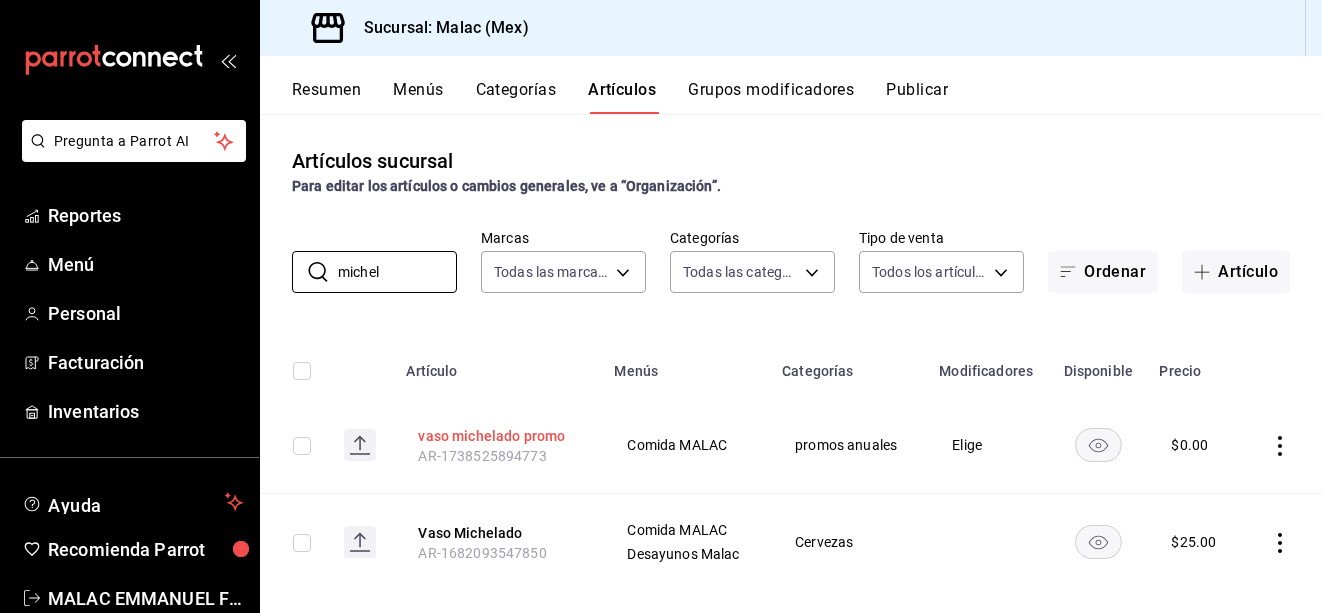 type on "michel" 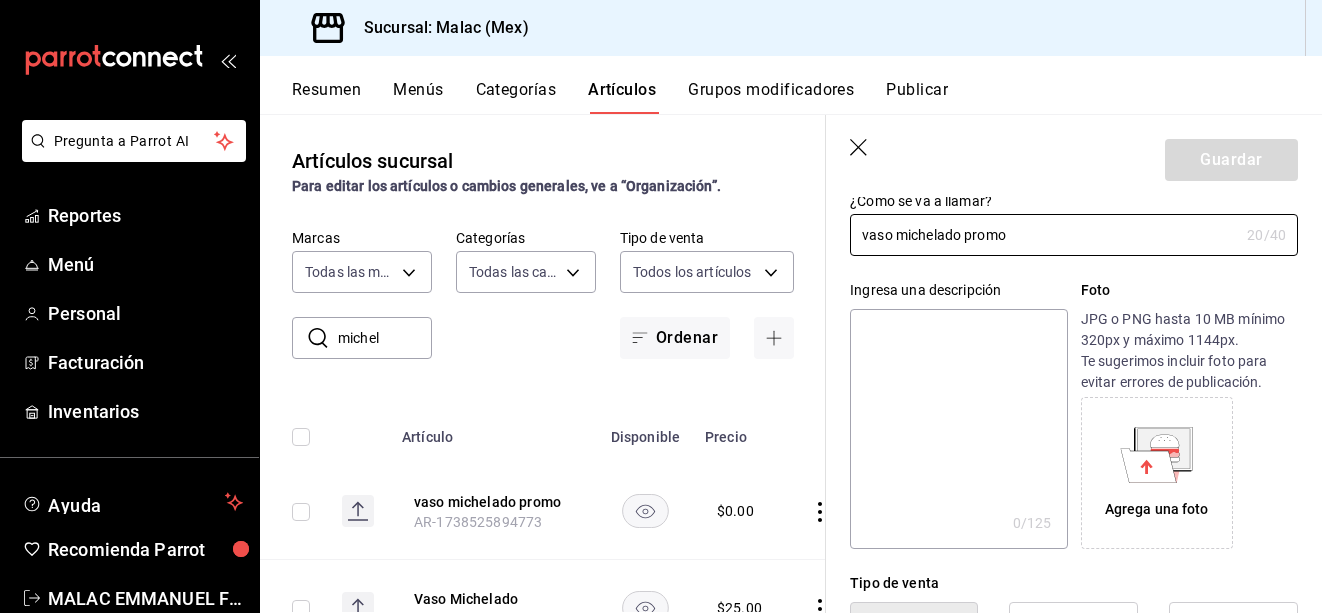scroll, scrollTop: 0, scrollLeft: 0, axis: both 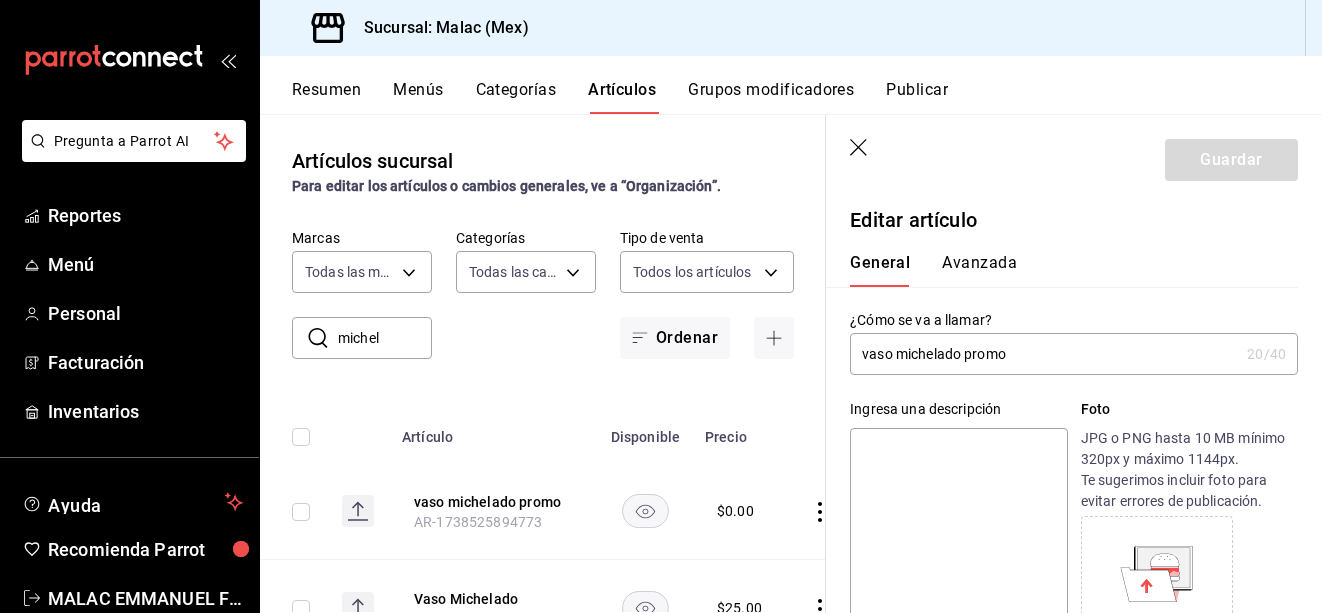 click on "Categorías" at bounding box center (516, 97) 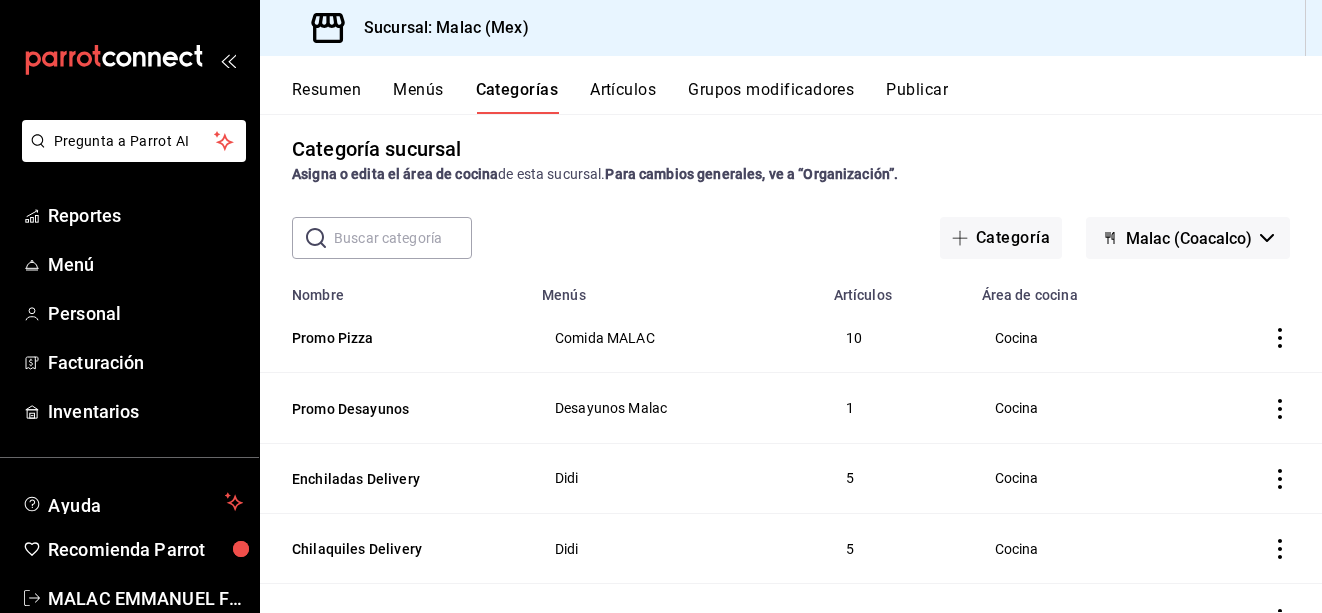 scroll, scrollTop: 0, scrollLeft: 0, axis: both 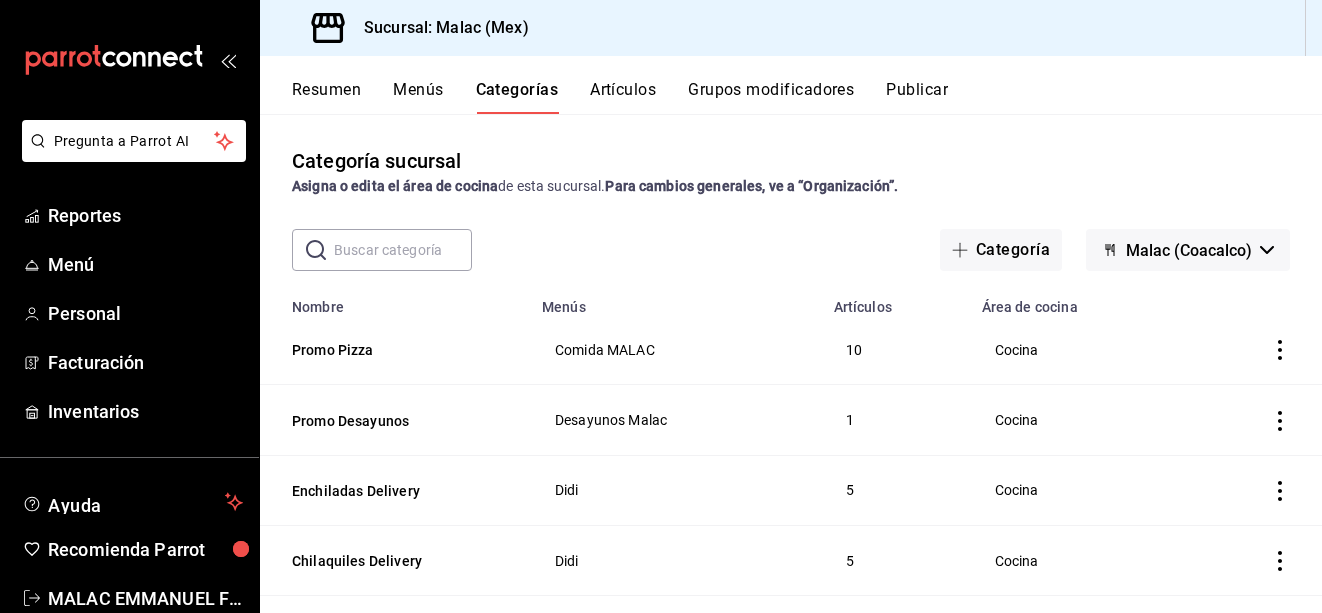 click at bounding box center [403, 250] 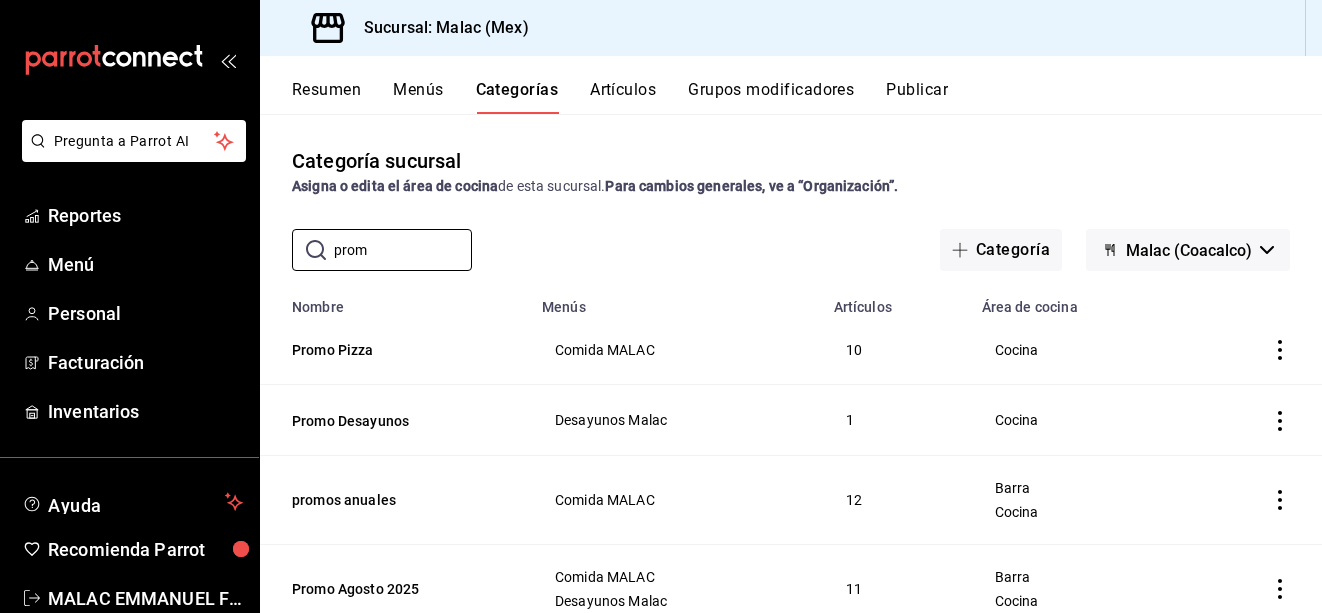 type on "prom" 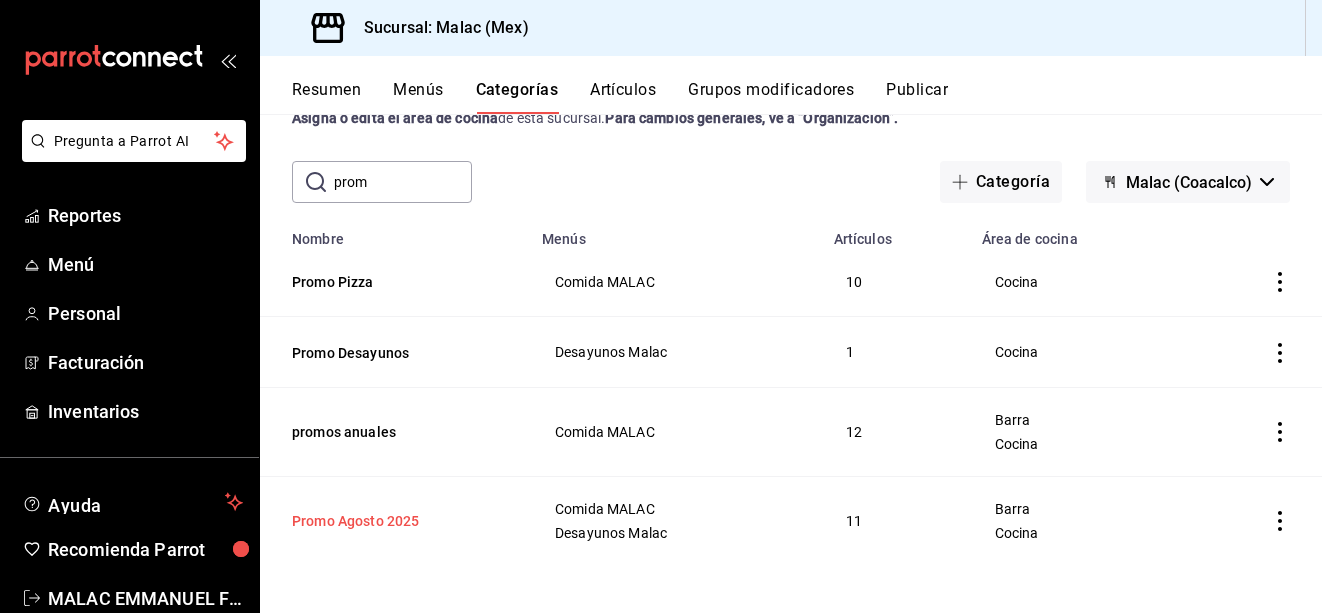click on "Promo Agosto 2025" at bounding box center [392, 521] 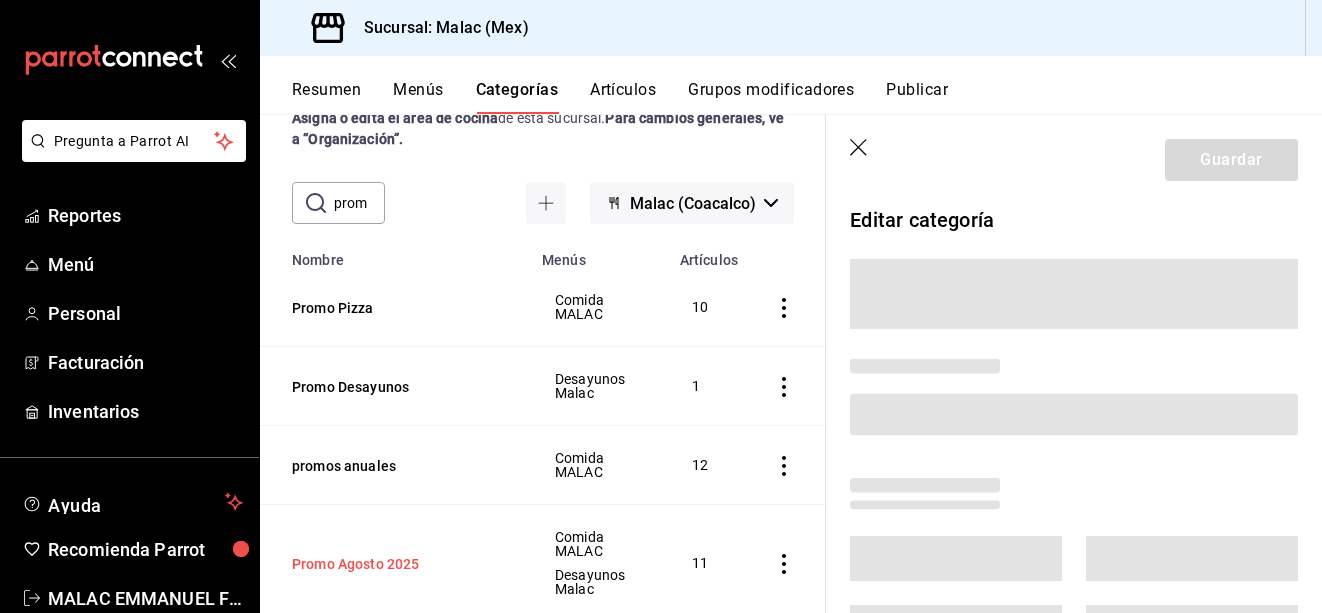 scroll, scrollTop: 48, scrollLeft: 0, axis: vertical 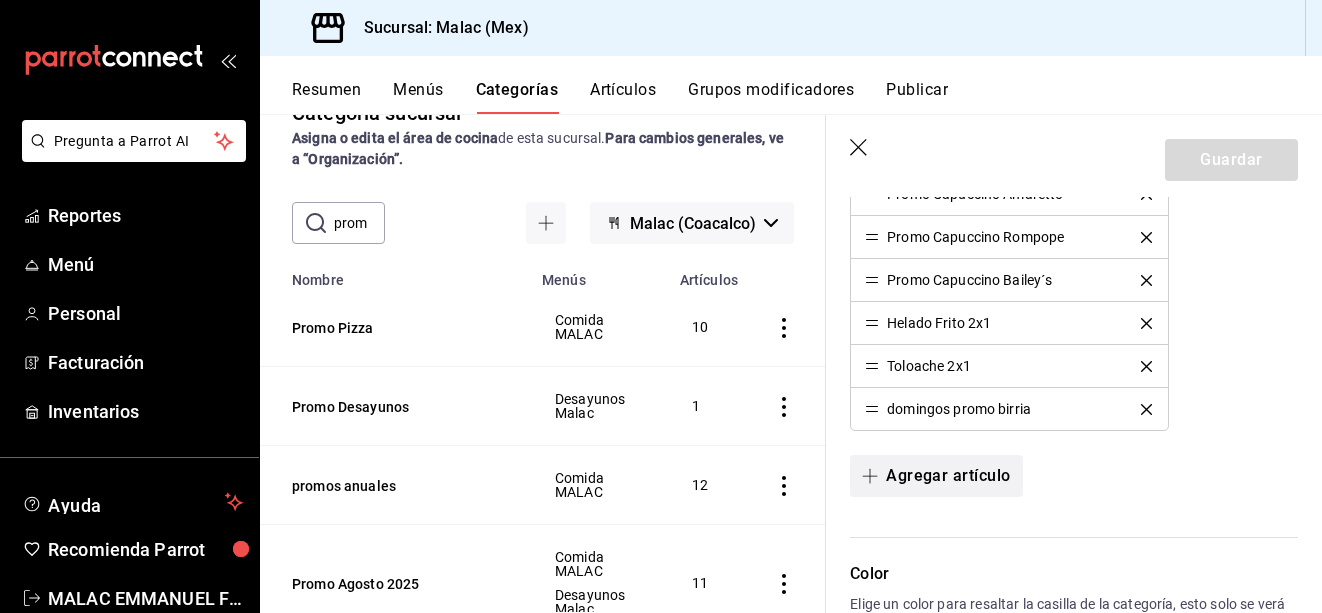 click on "Agregar artículo" at bounding box center (936, 476) 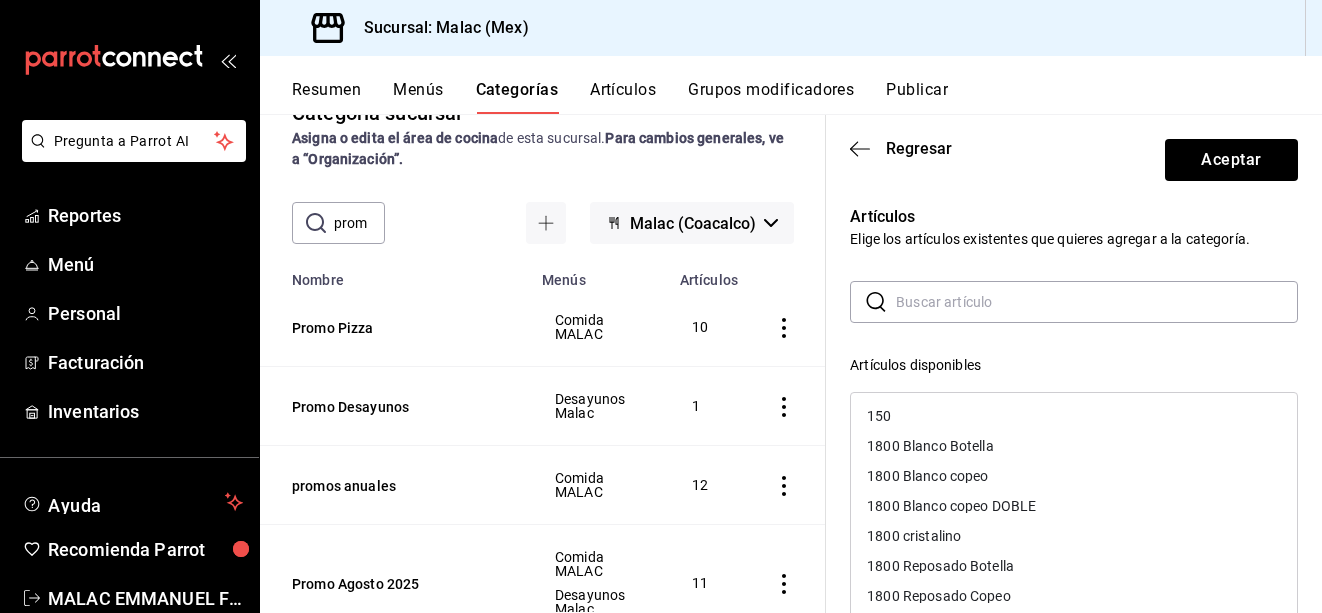 click at bounding box center [1097, 302] 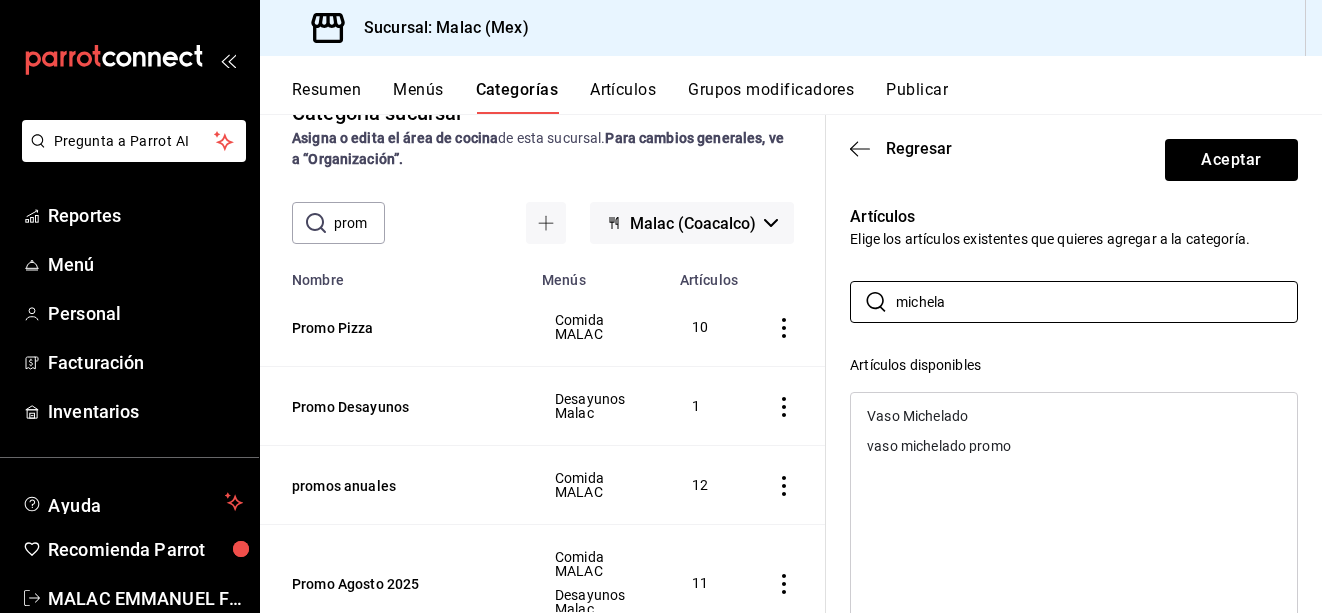type on "michela" 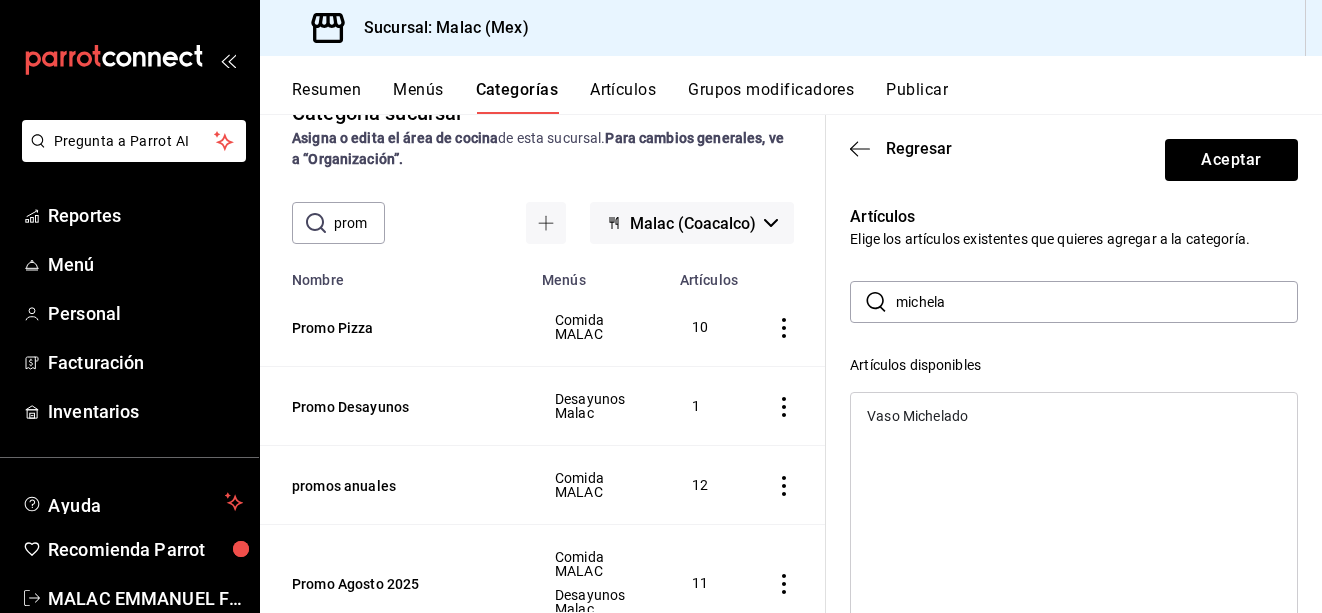 click on "Regresar Aceptar" at bounding box center [1074, 156] 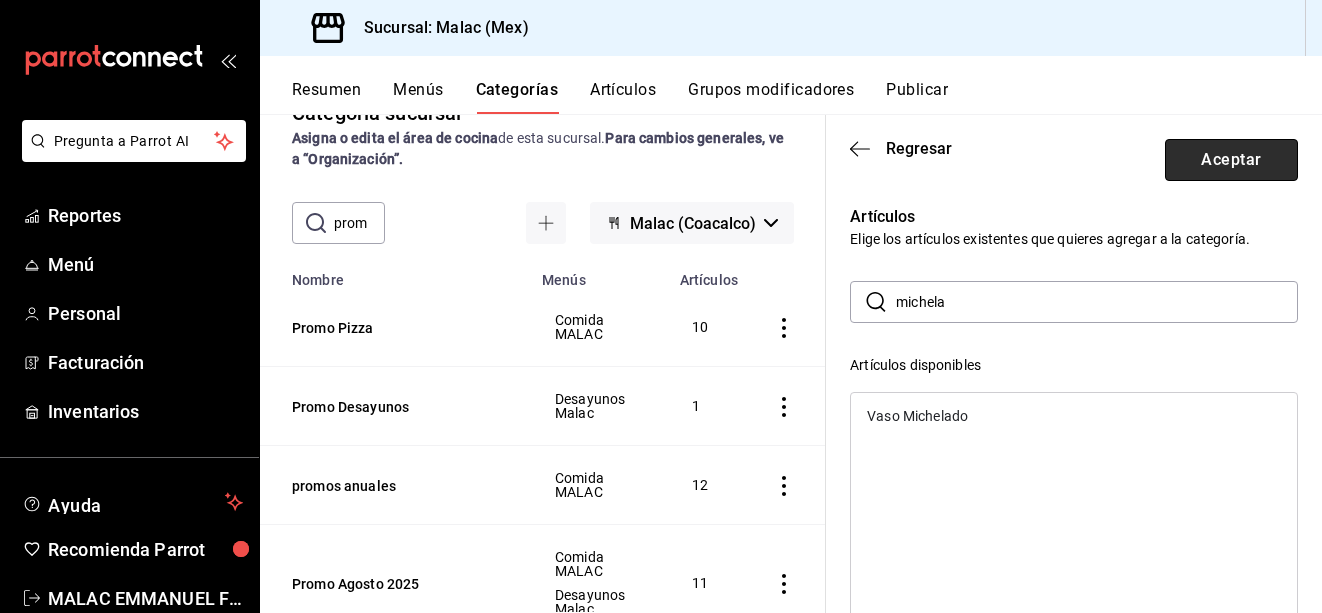 click on "Aceptar" at bounding box center [1231, 160] 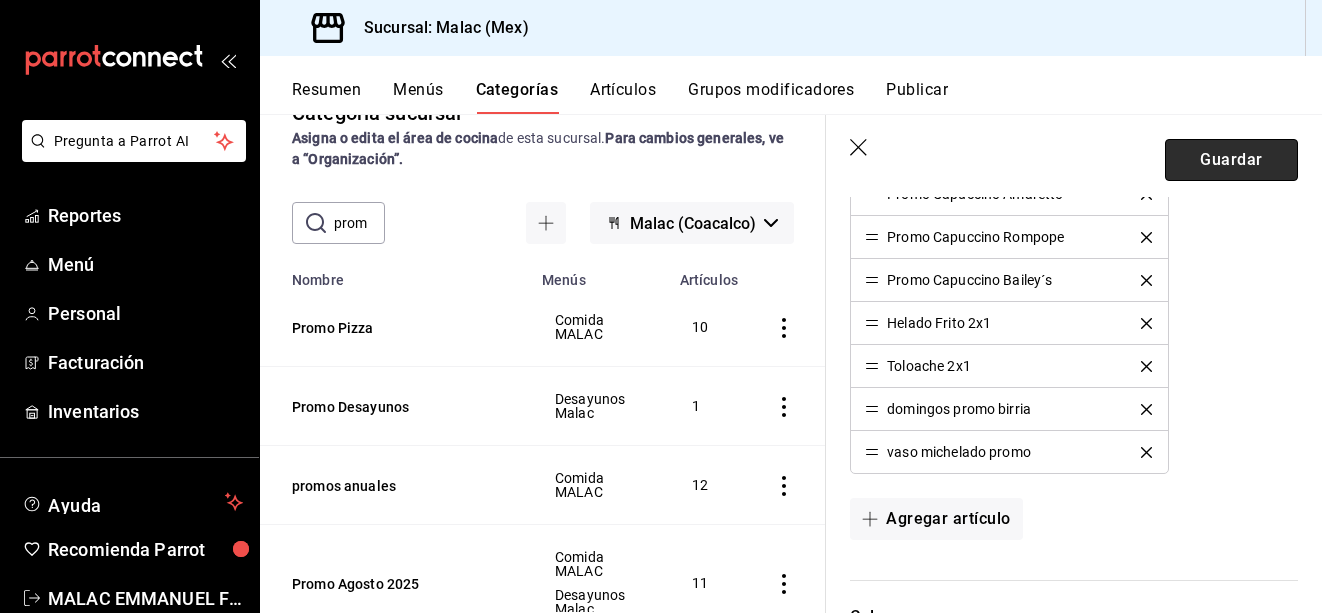 click on "Guardar" at bounding box center [1231, 160] 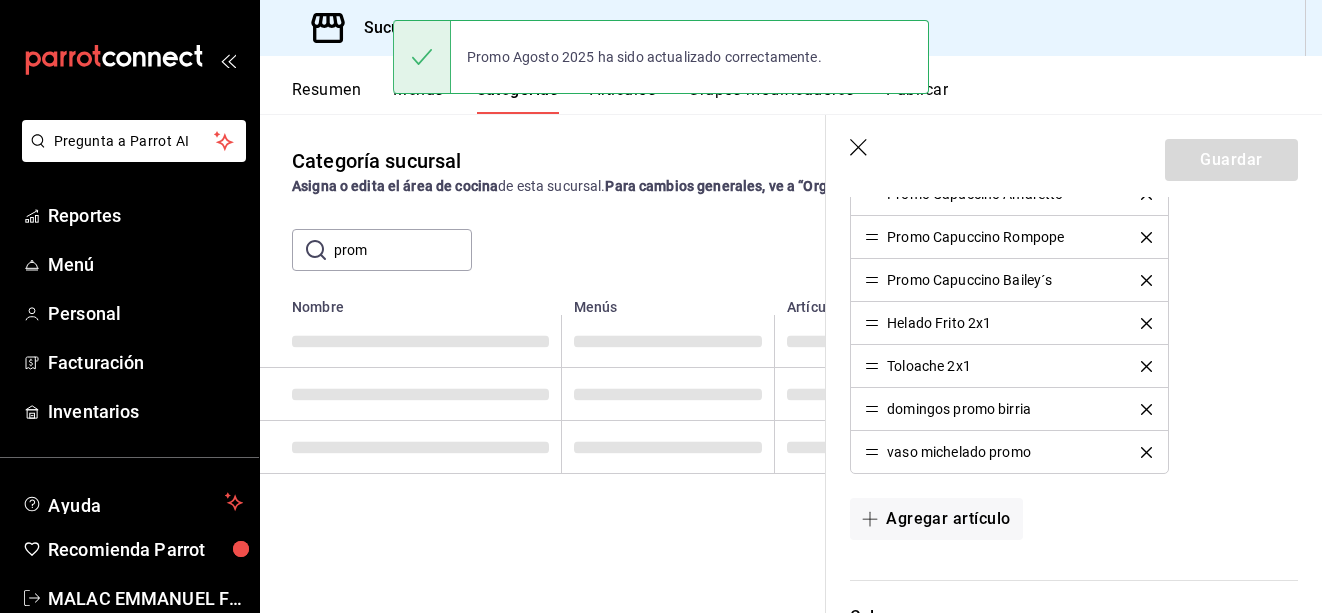 scroll, scrollTop: 0, scrollLeft: 0, axis: both 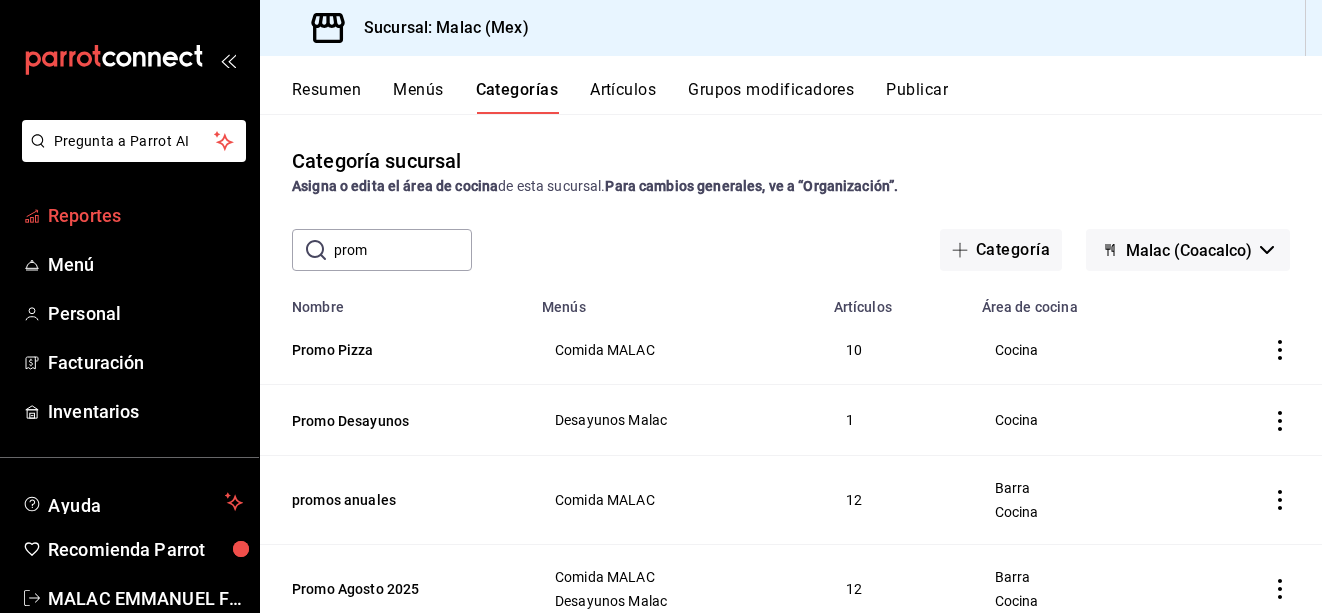 click on "Reportes" at bounding box center (145, 215) 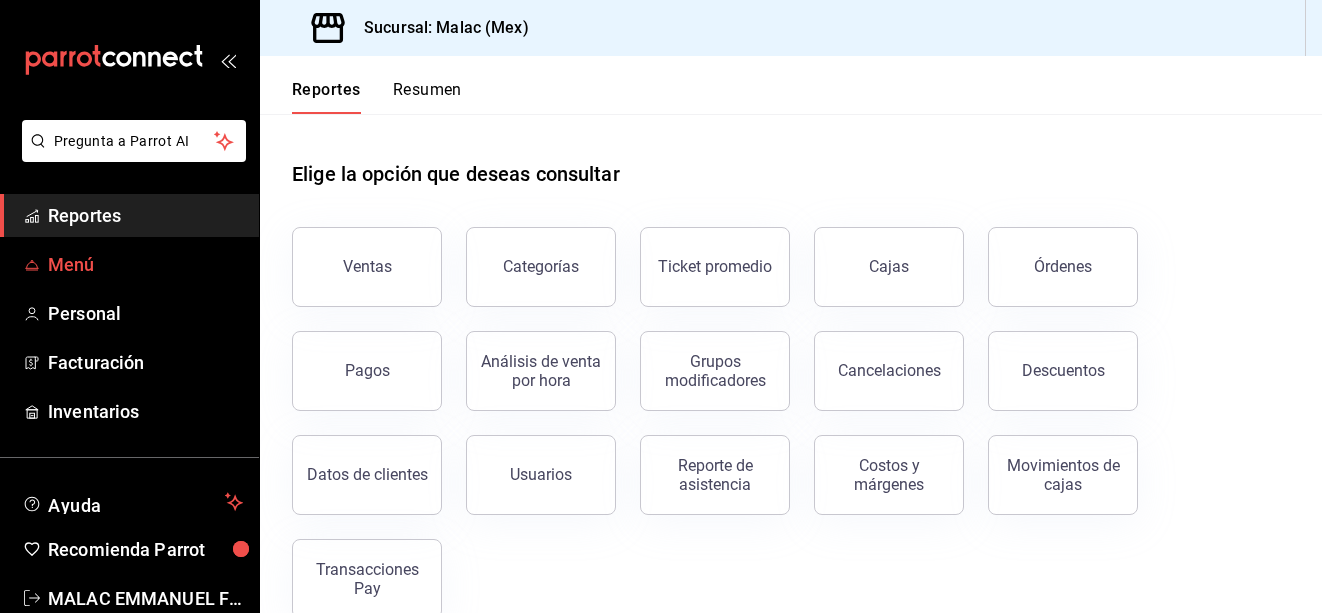 click on "Menú" at bounding box center (145, 264) 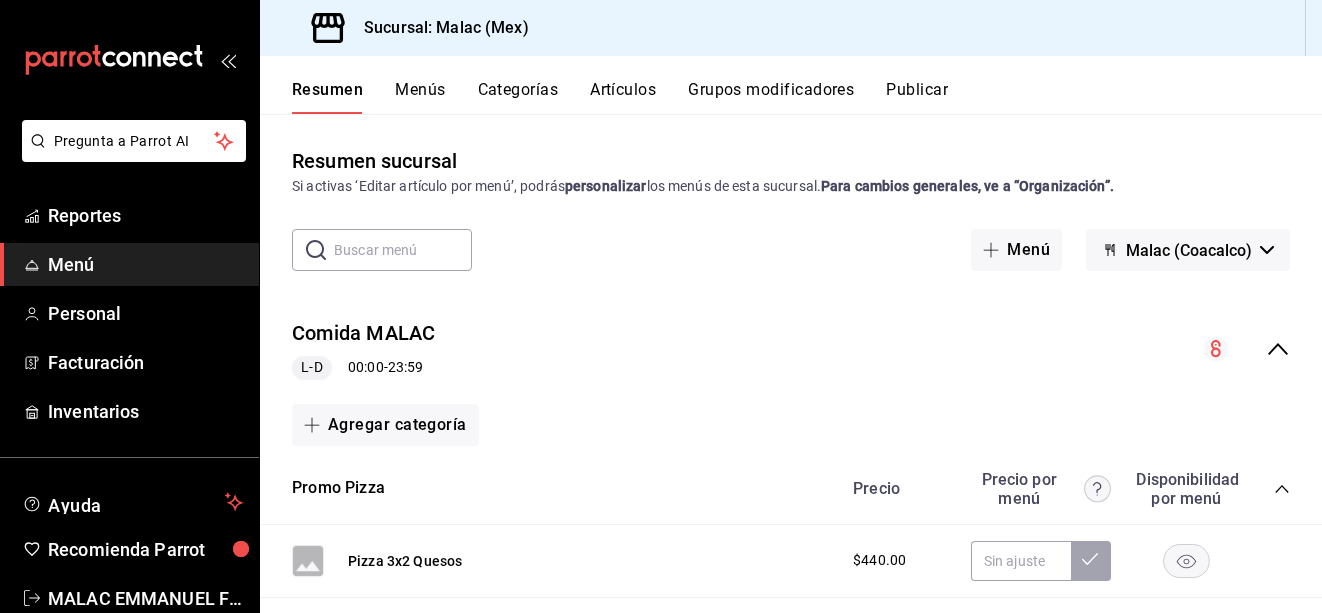 click on "Categorías" at bounding box center [518, 97] 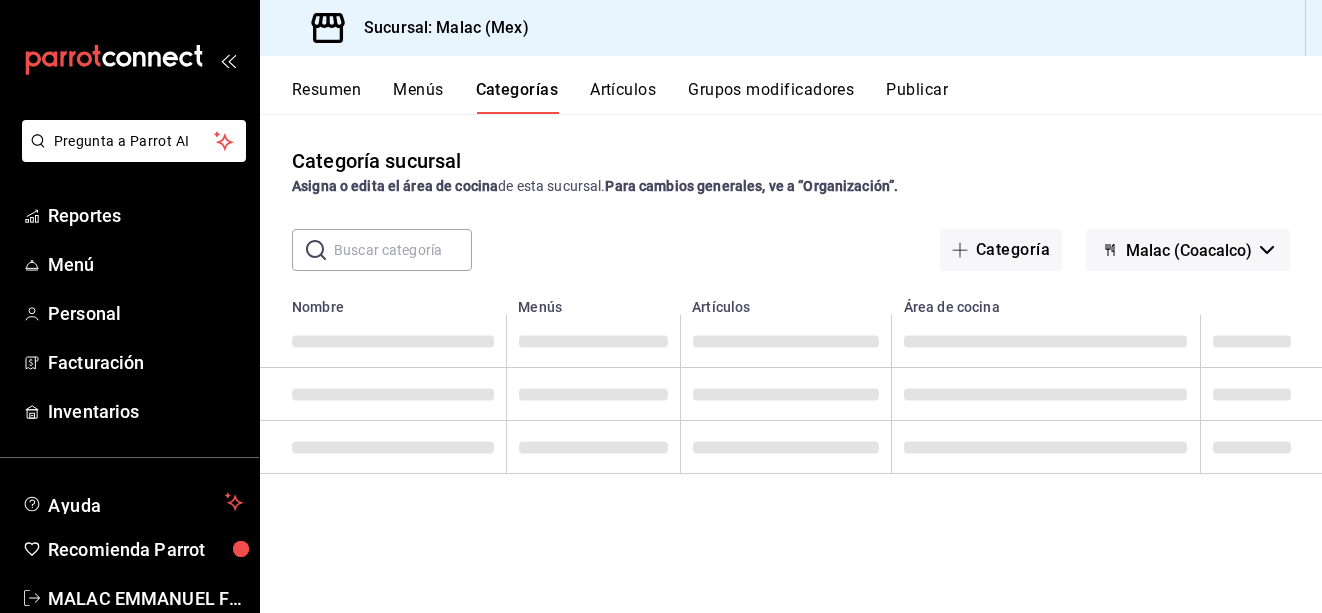 click at bounding box center [403, 250] 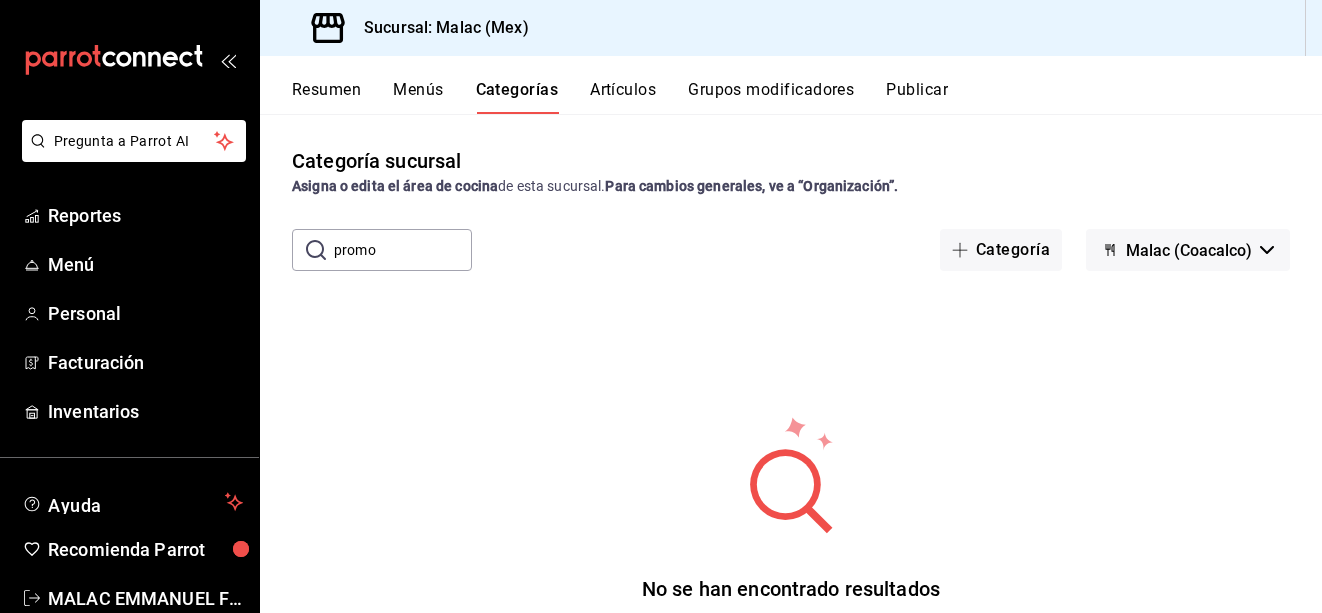 type on "promo" 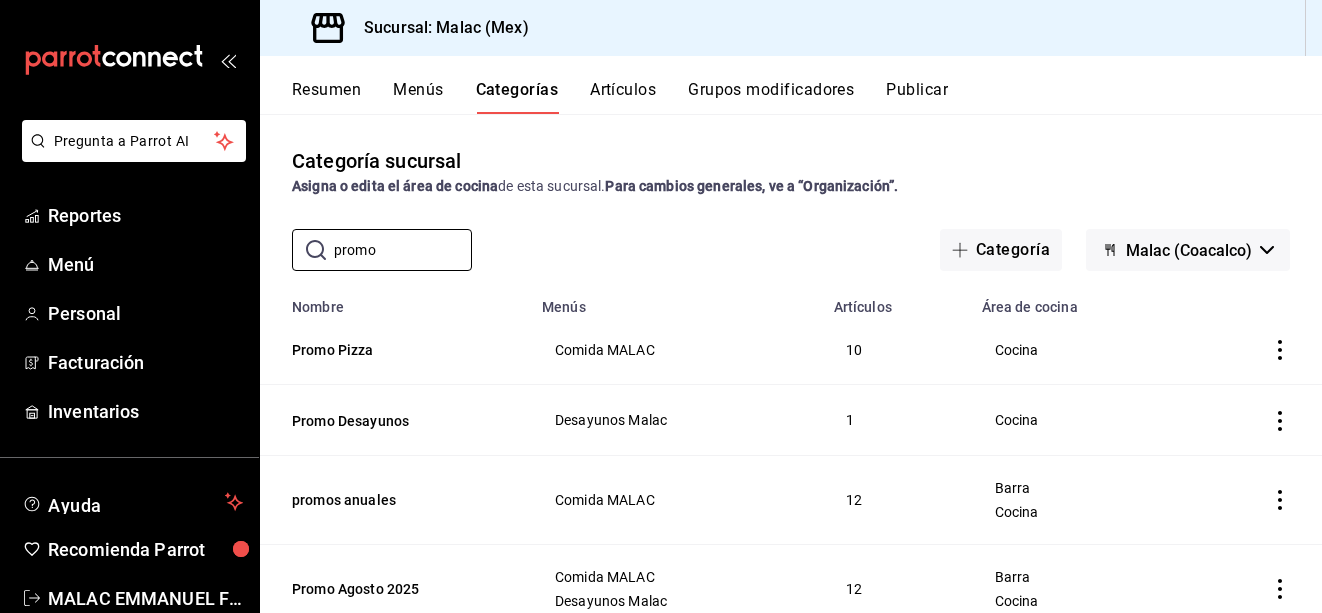 scroll, scrollTop: 68, scrollLeft: 0, axis: vertical 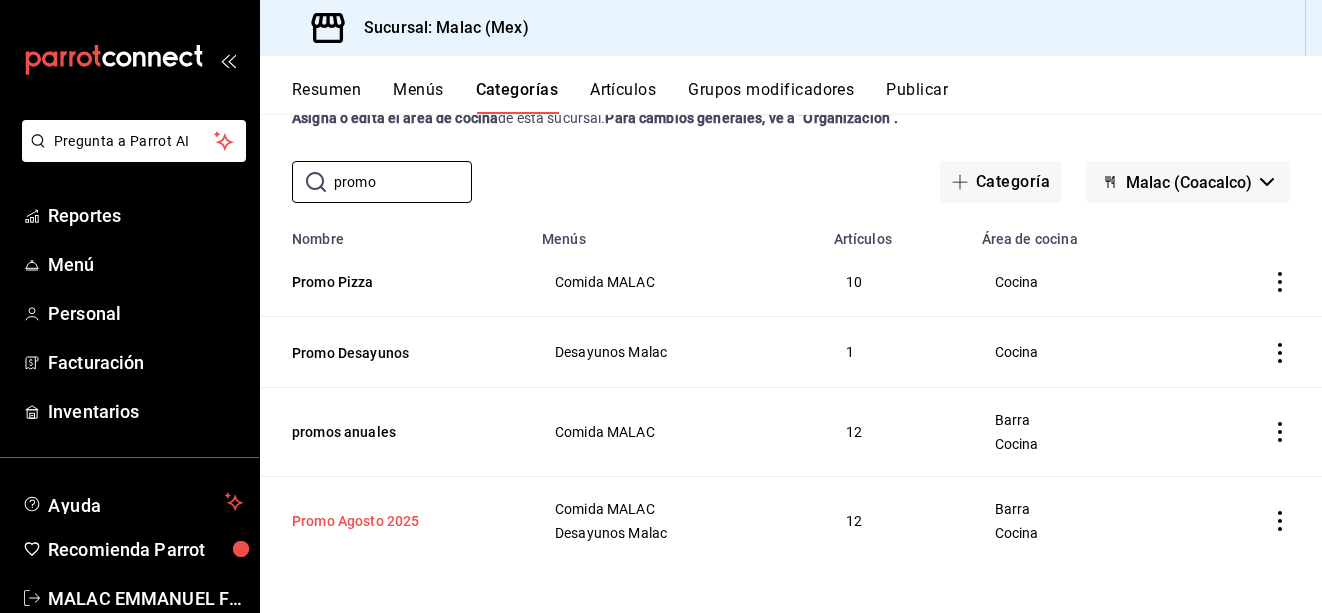 click on "Promo Agosto 2025" at bounding box center [392, 521] 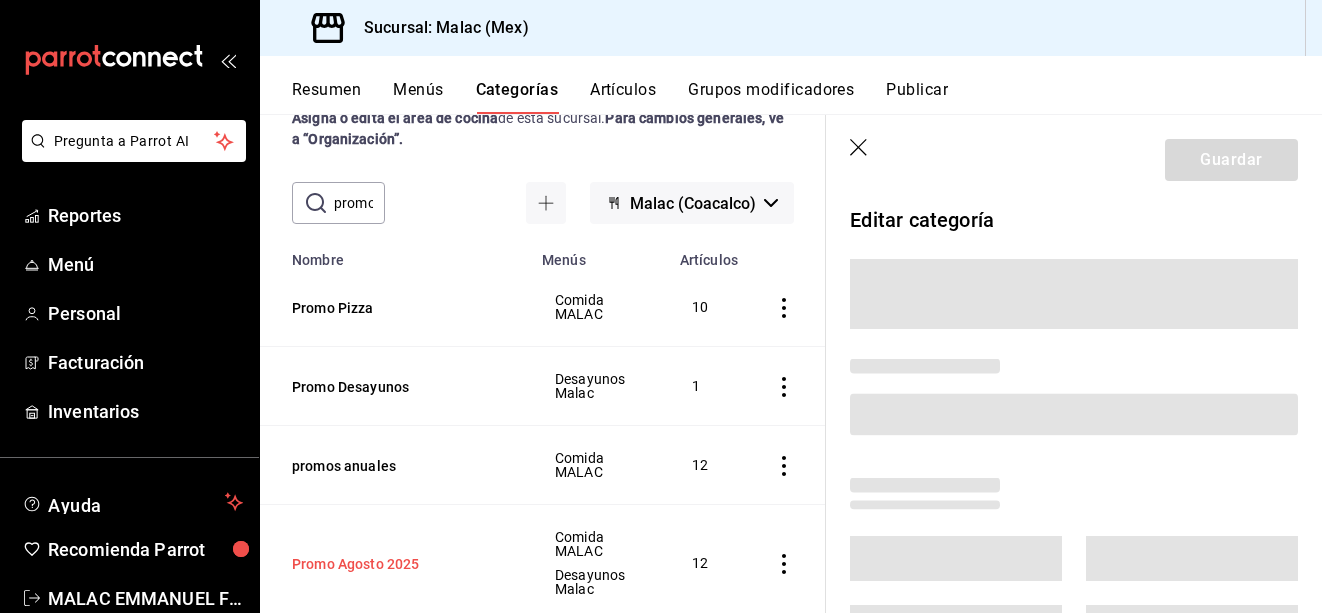 scroll, scrollTop: 48, scrollLeft: 0, axis: vertical 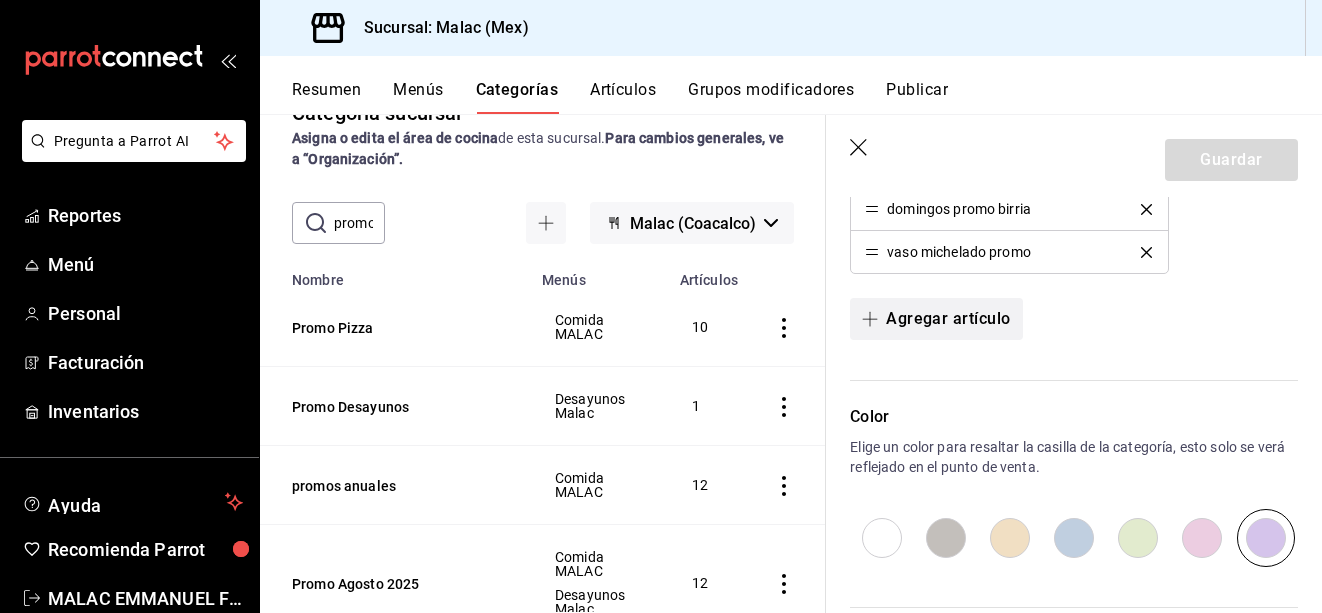 click on "Agregar artículo" at bounding box center (936, 319) 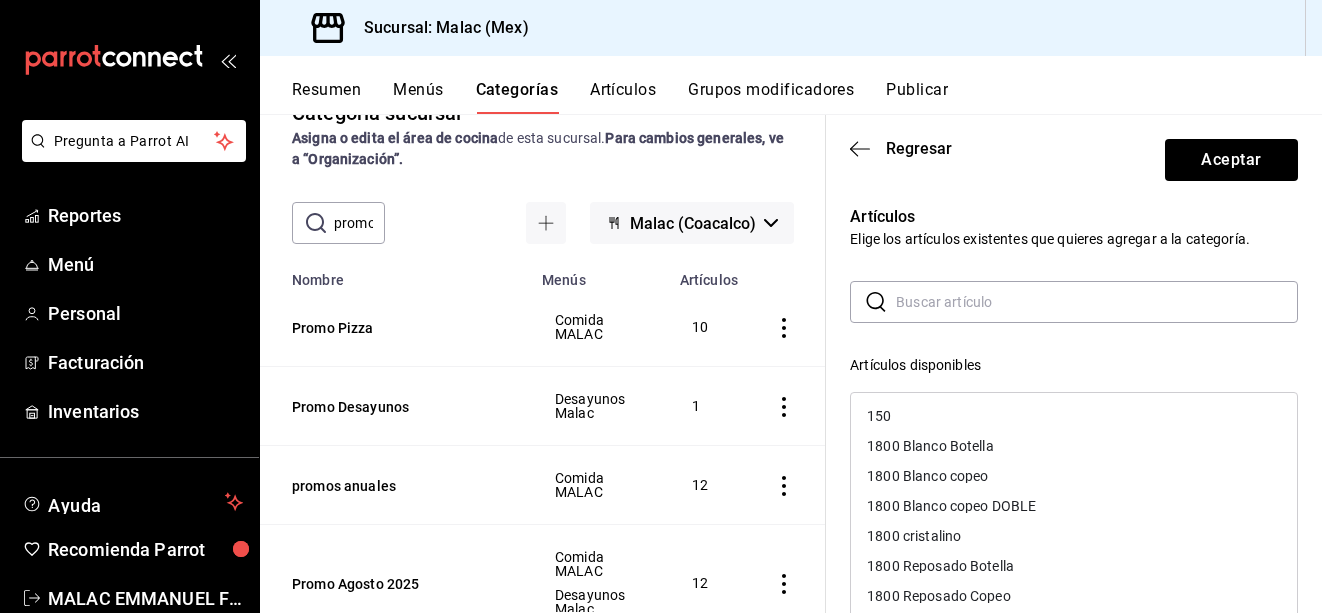 click at bounding box center (1097, 302) 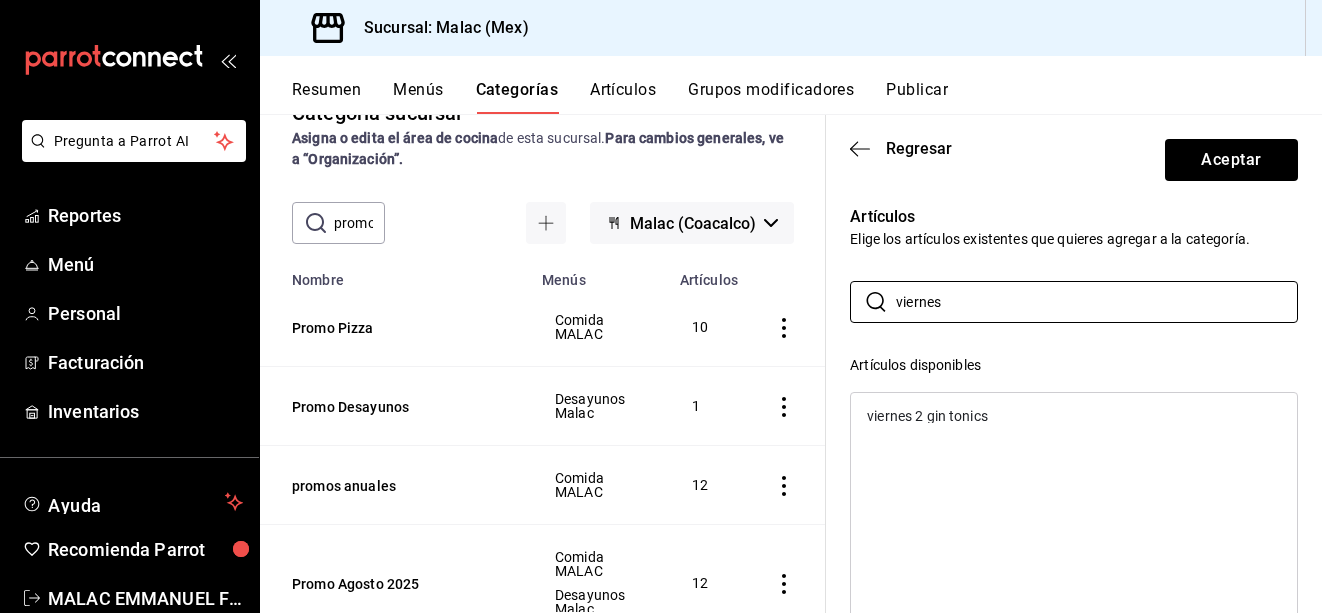 click on "viernes 2 gin tonics" at bounding box center (927, 416) 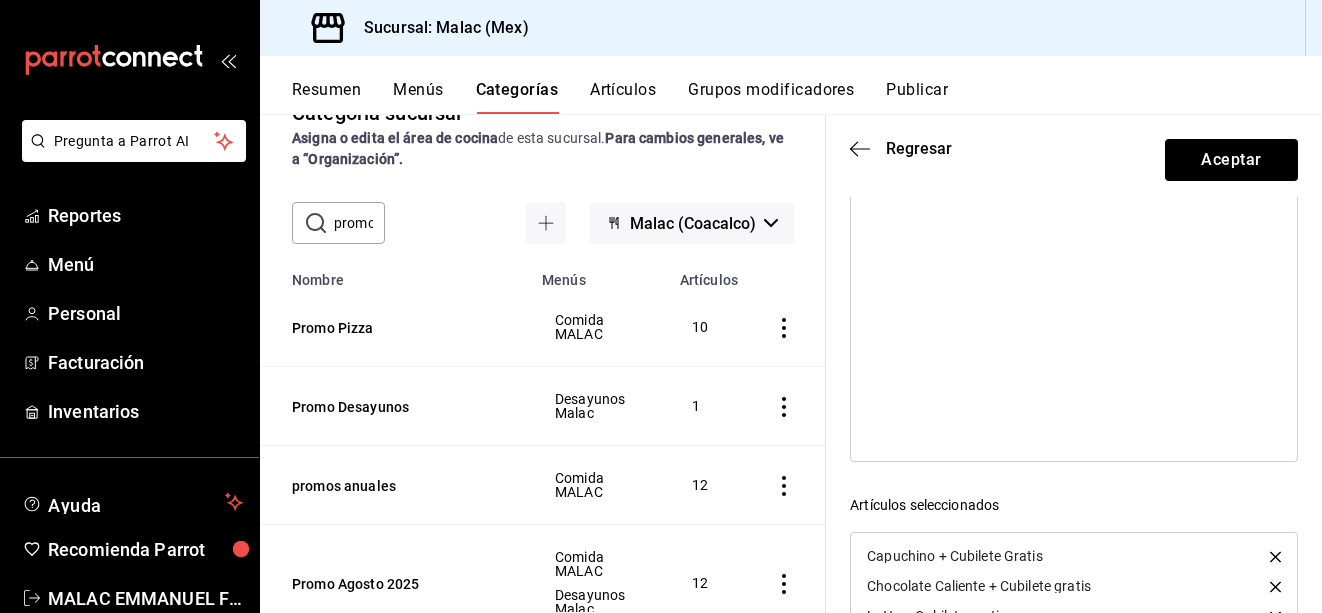 scroll, scrollTop: 0, scrollLeft: 0, axis: both 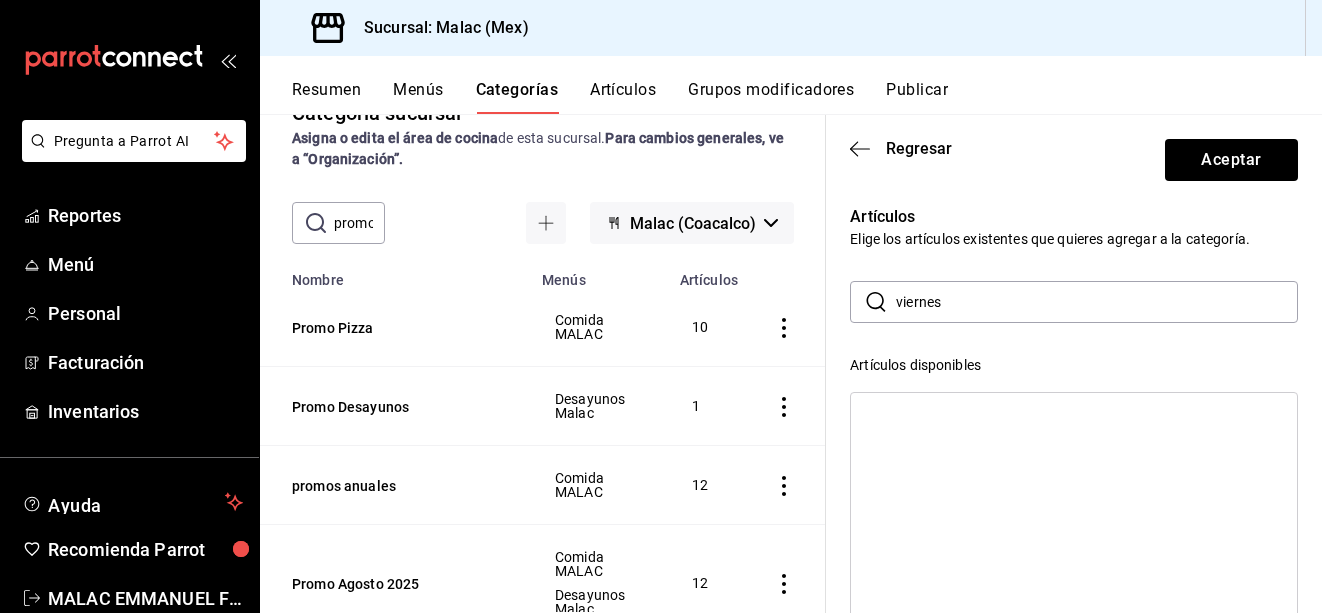 click on "viernes" at bounding box center [1097, 302] 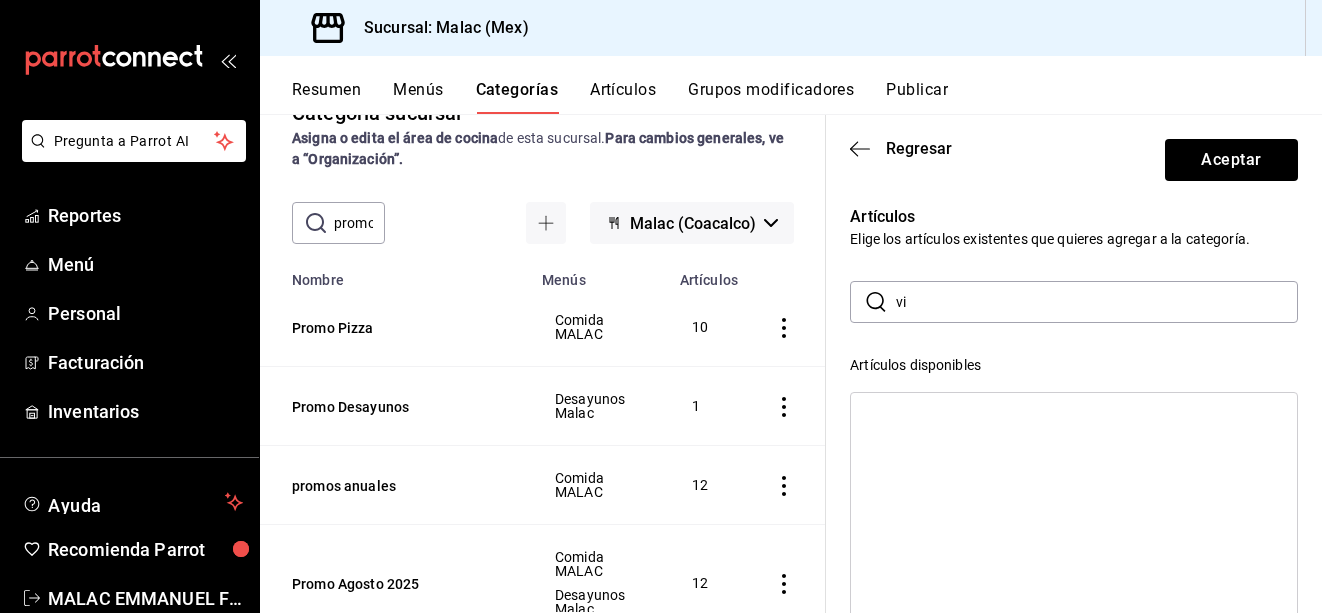 type on "v" 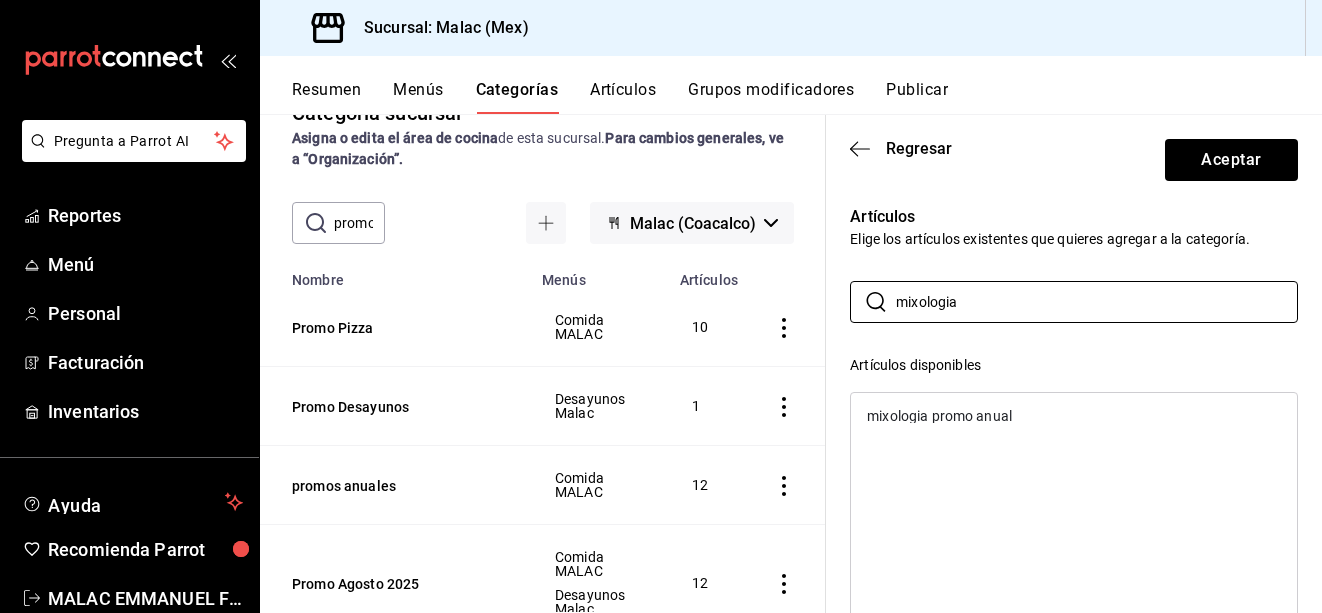 click on "mixologia promo anual" at bounding box center (939, 416) 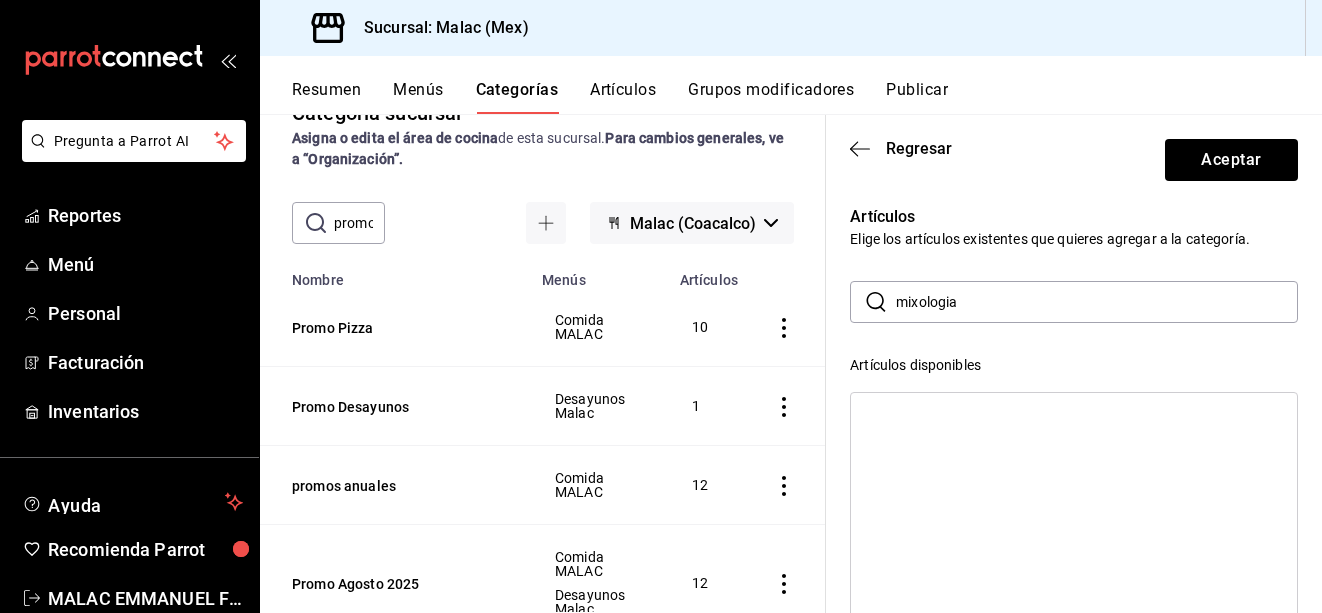 click on "mixologia" at bounding box center (1097, 302) 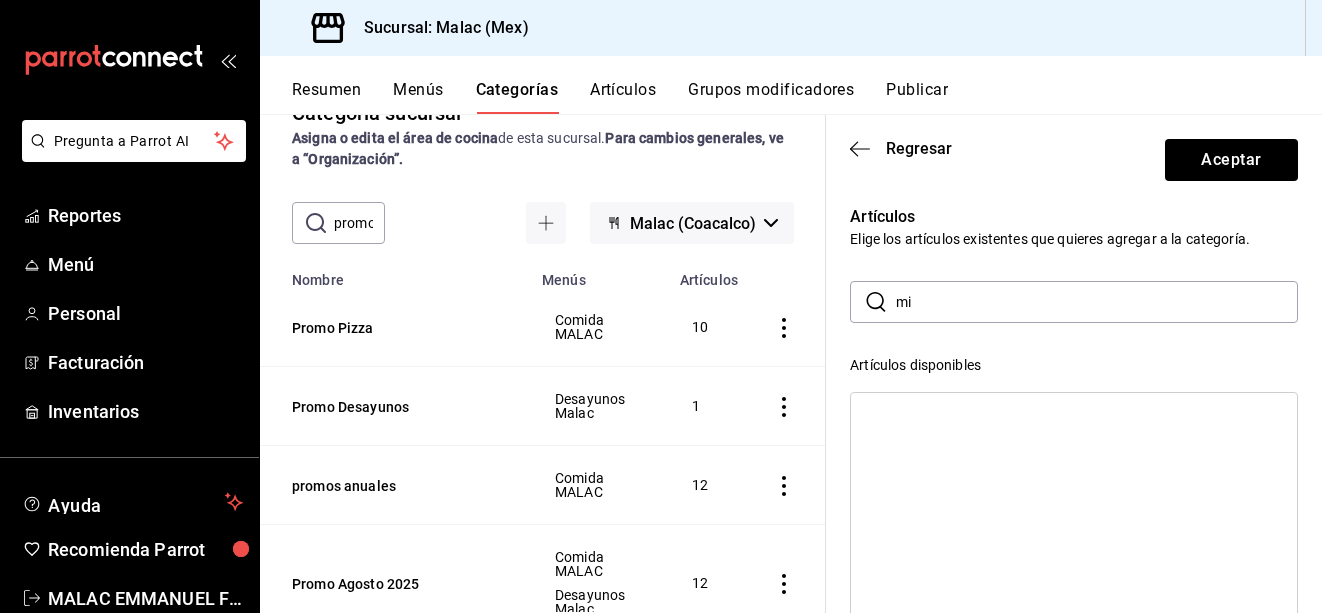 type on "m" 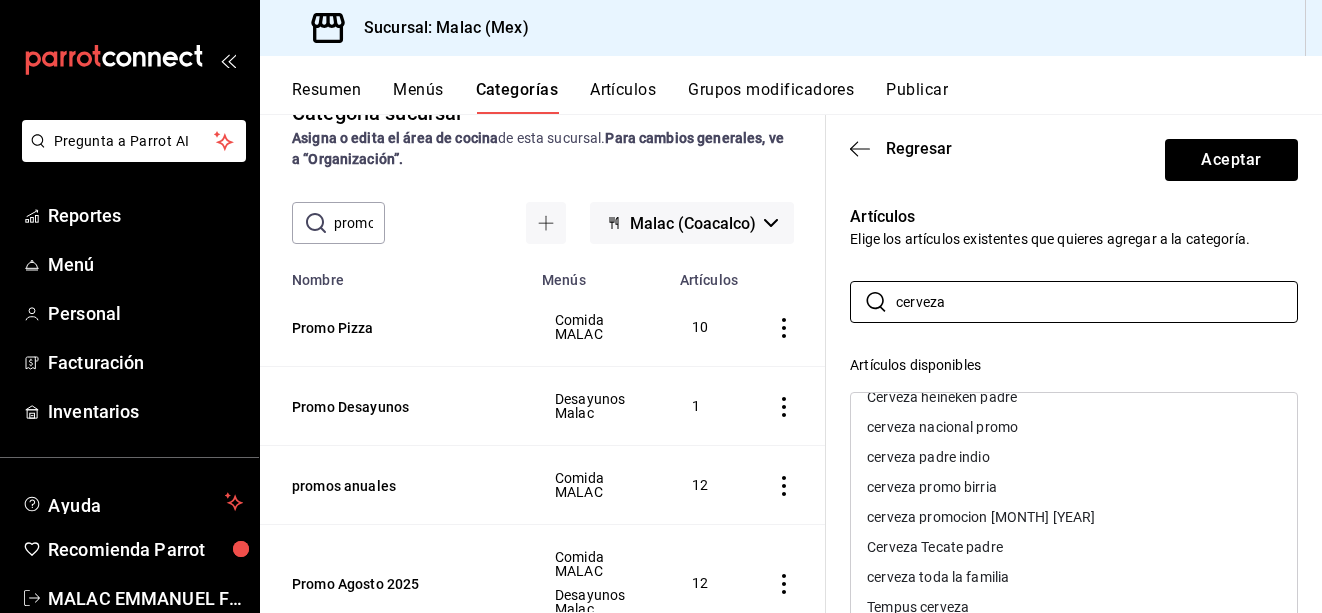 scroll, scrollTop: 200, scrollLeft: 0, axis: vertical 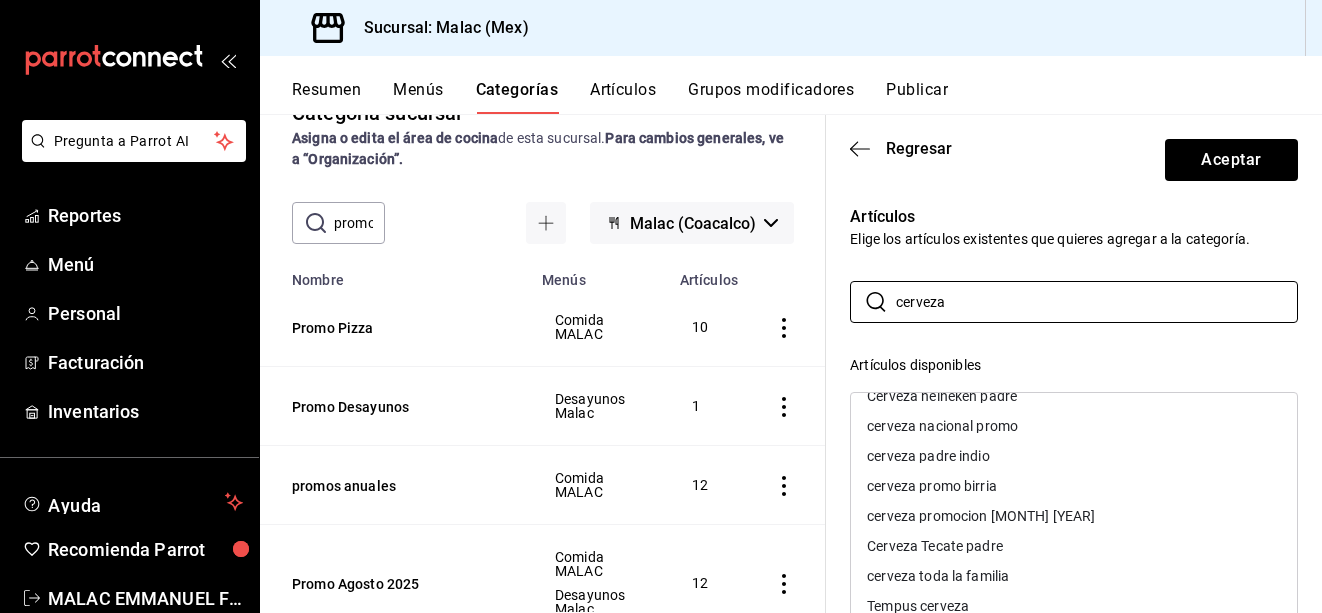 type on "cerveza" 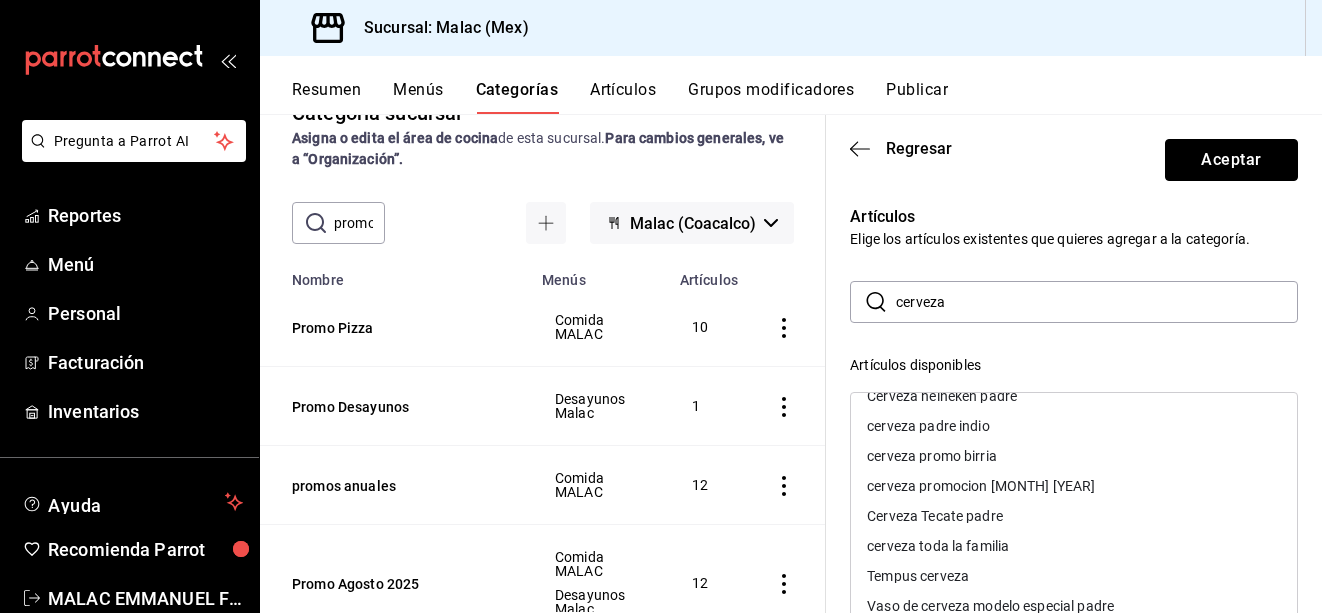 click on "Aceptar" at bounding box center [1231, 160] 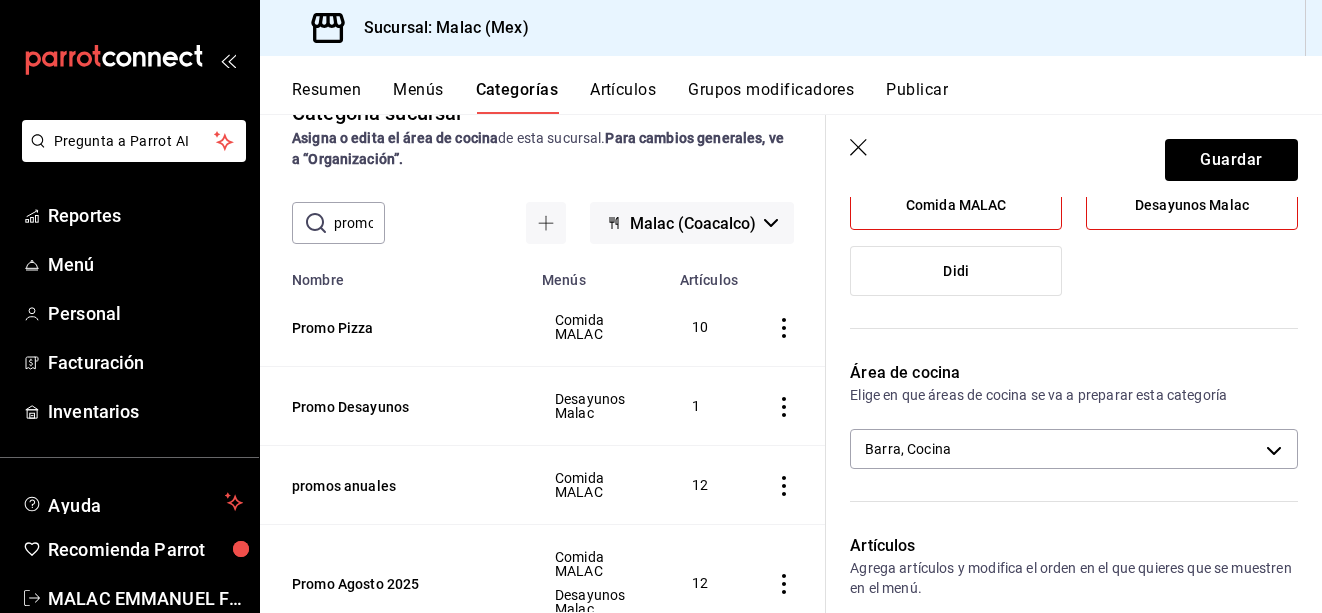 scroll, scrollTop: 0, scrollLeft: 0, axis: both 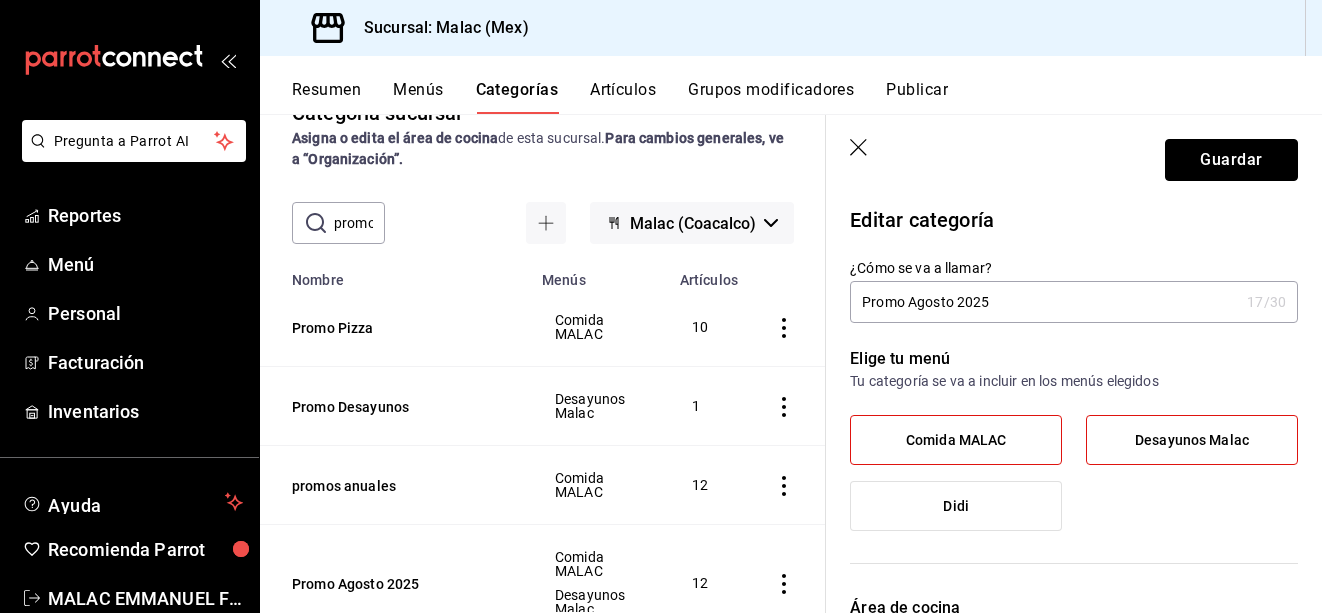 click on "Guardar" at bounding box center [1231, 160] 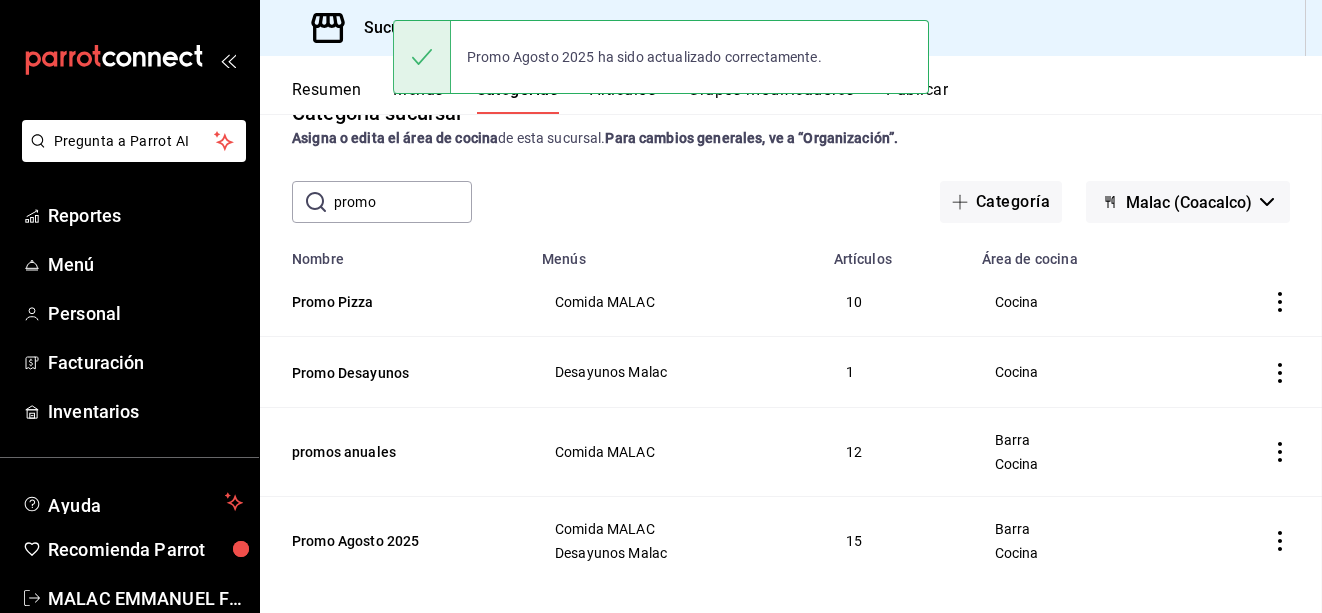 scroll, scrollTop: 0, scrollLeft: 0, axis: both 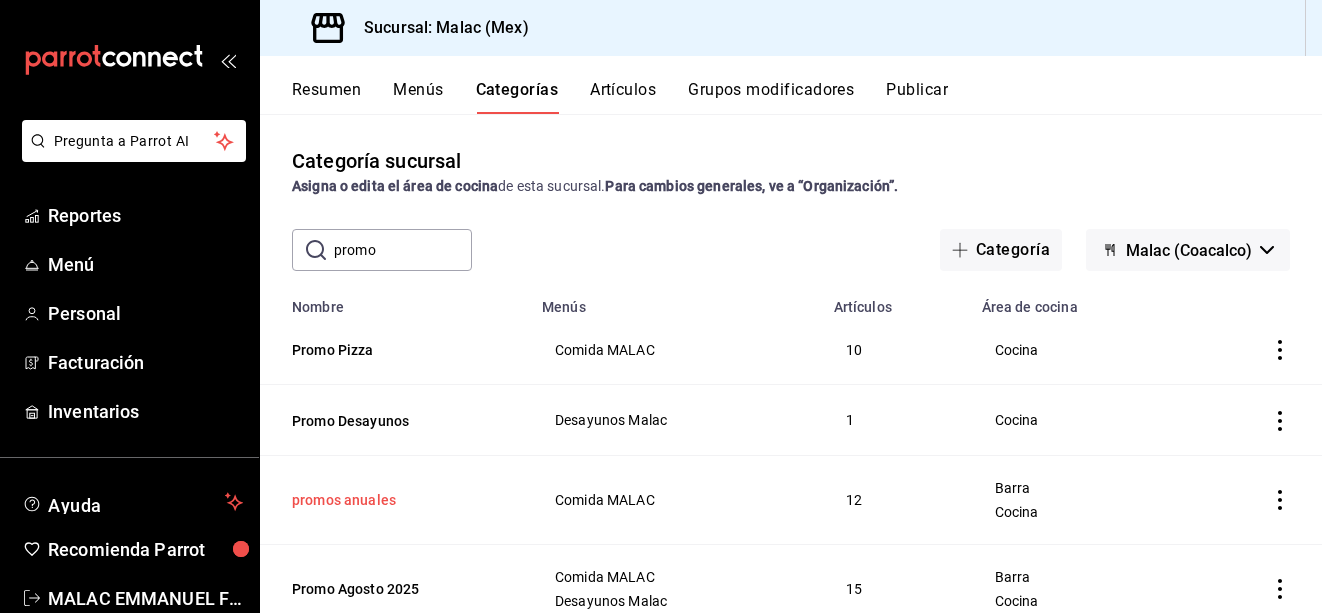 click on "promos anuales" at bounding box center (392, 500) 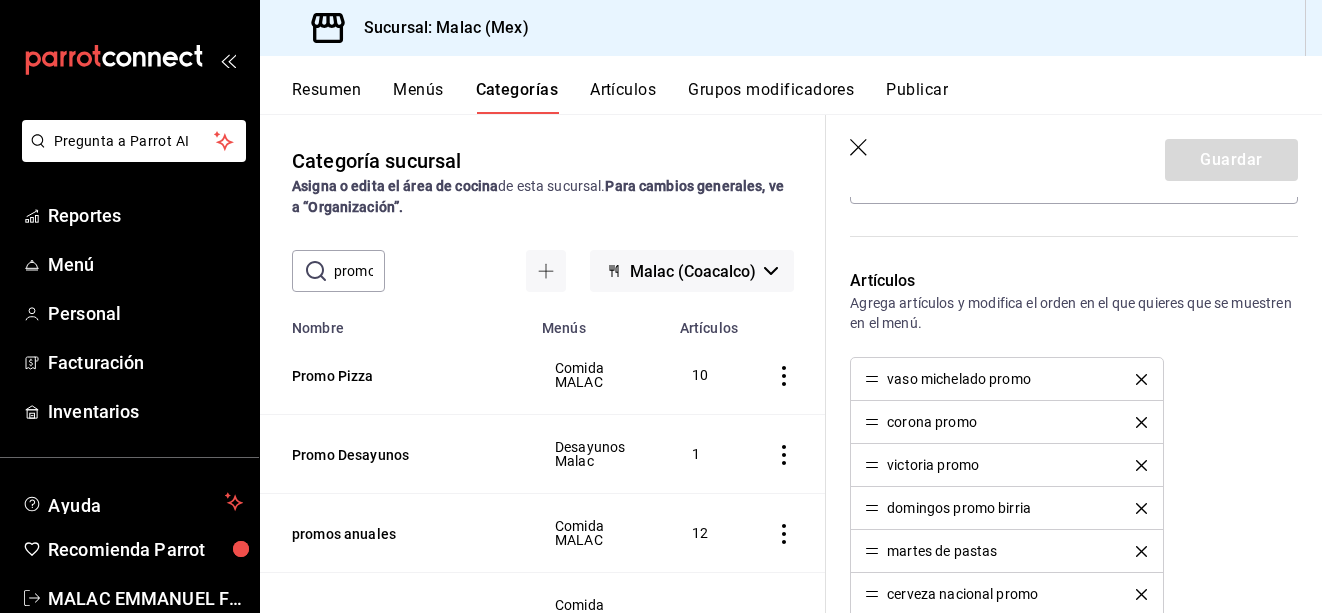 scroll, scrollTop: 600, scrollLeft: 0, axis: vertical 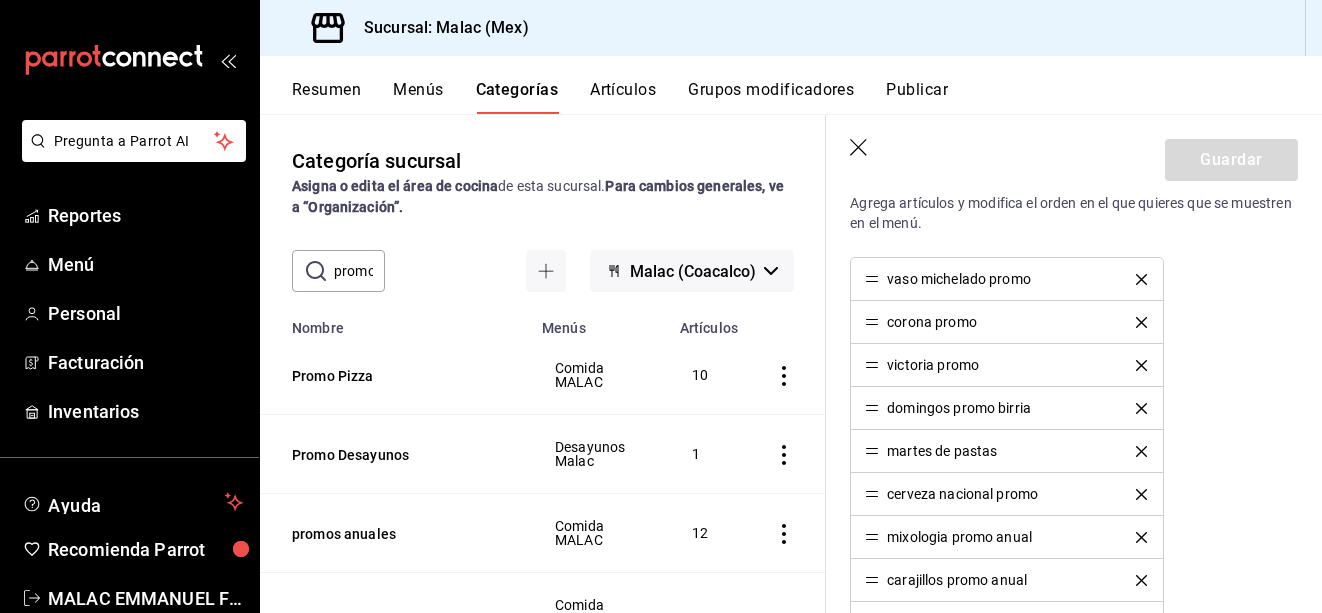 click 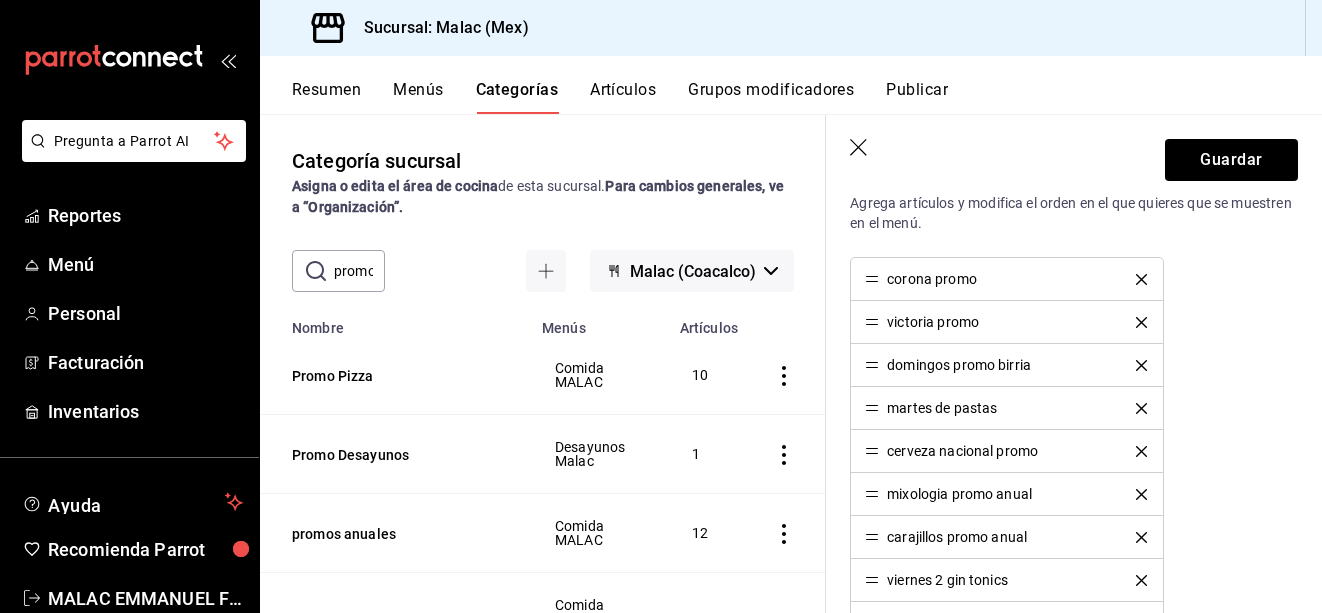 click 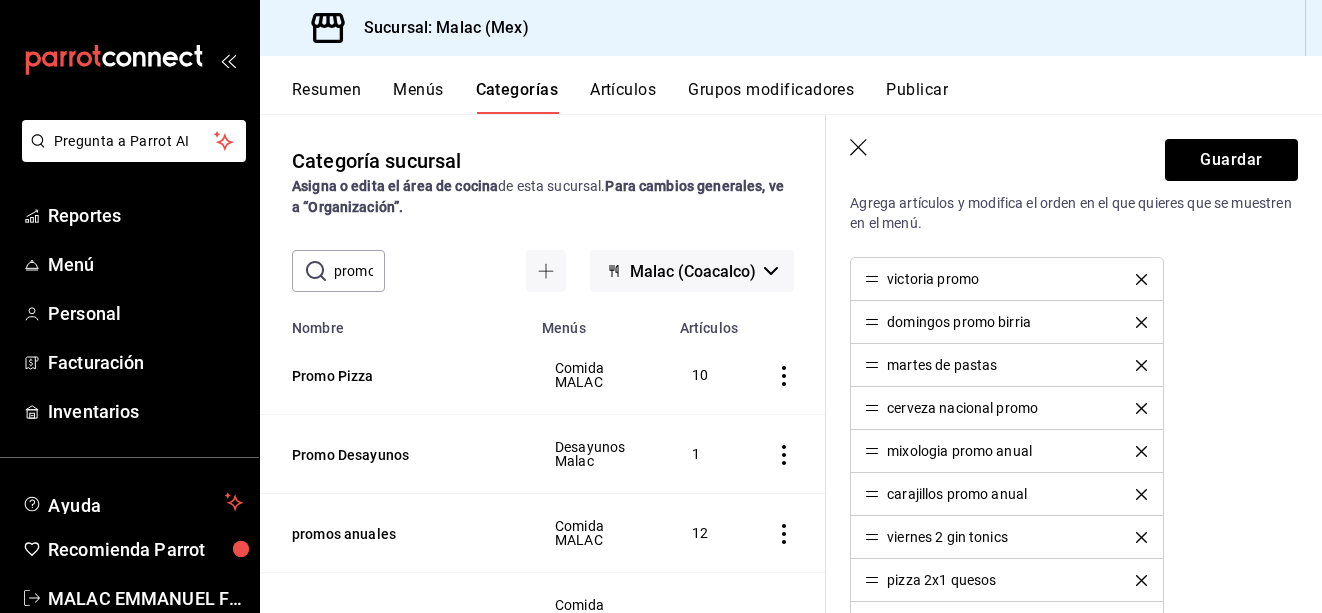 click 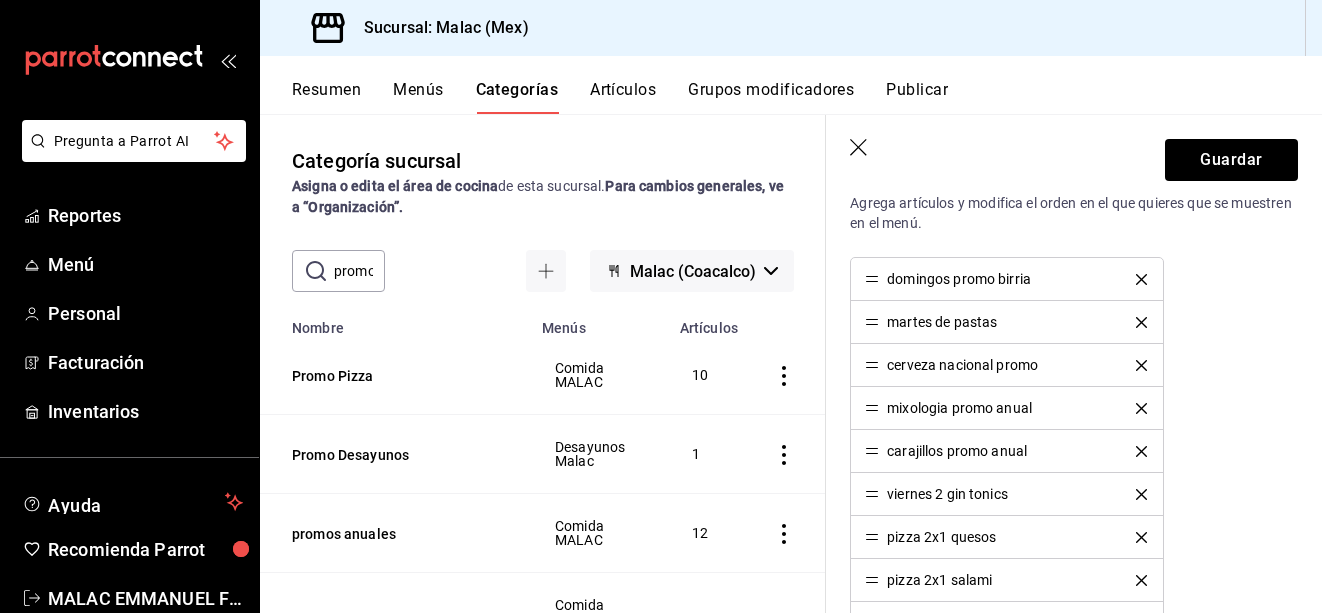 click 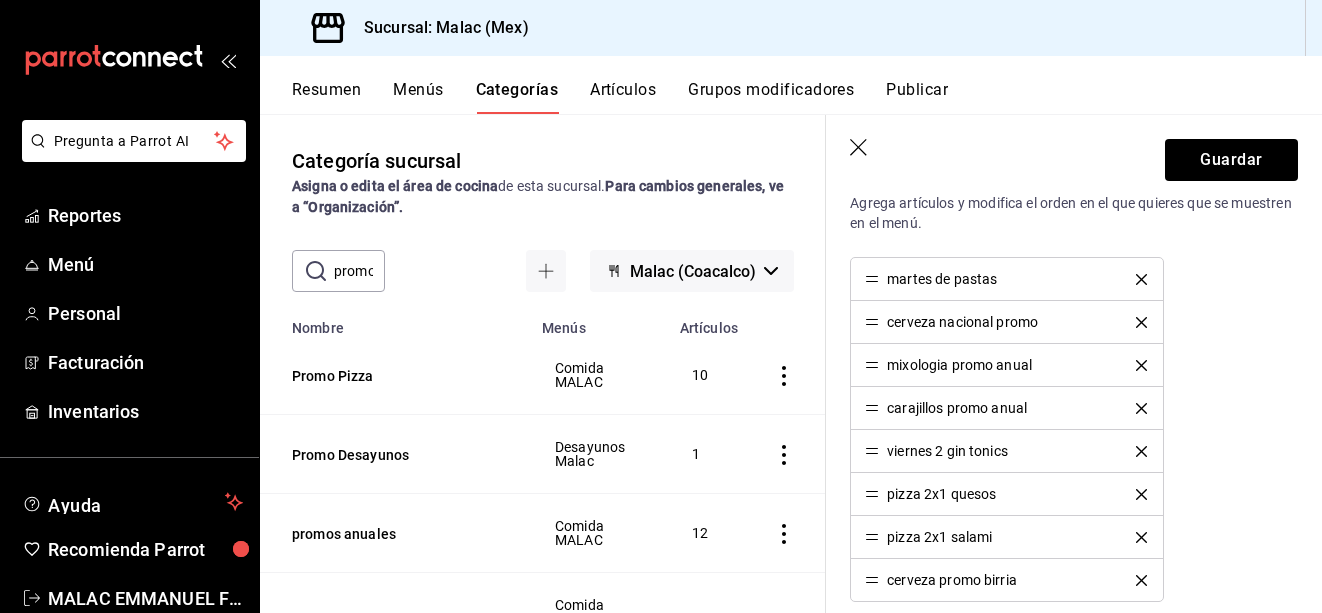 click 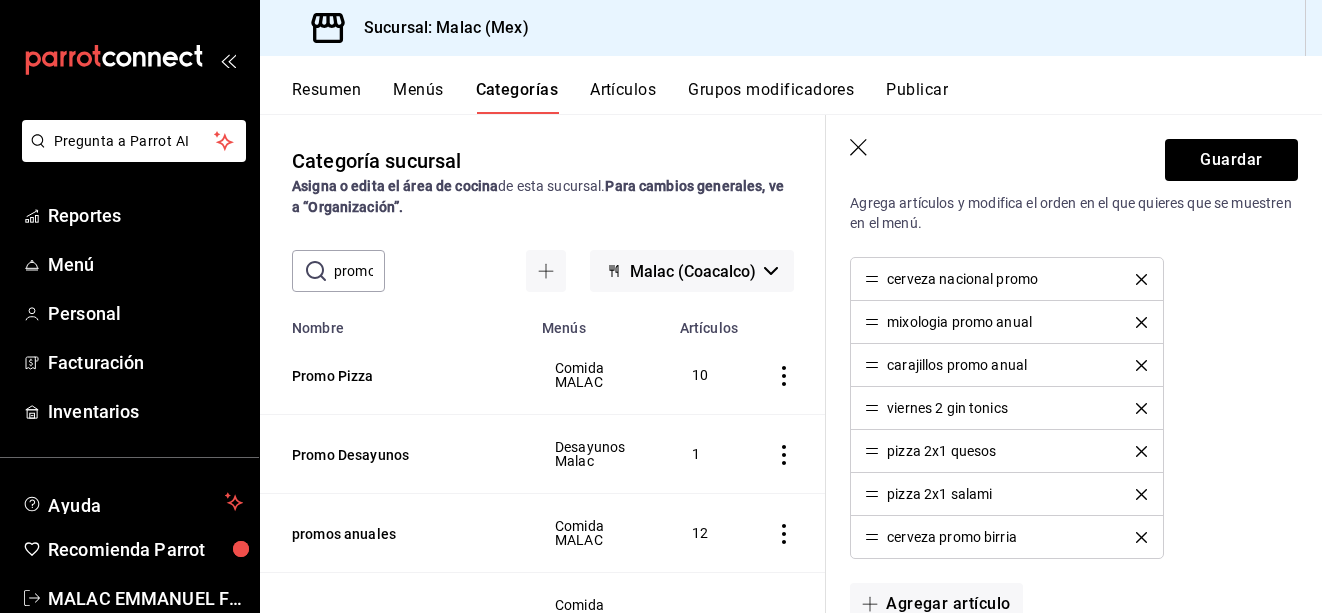 click 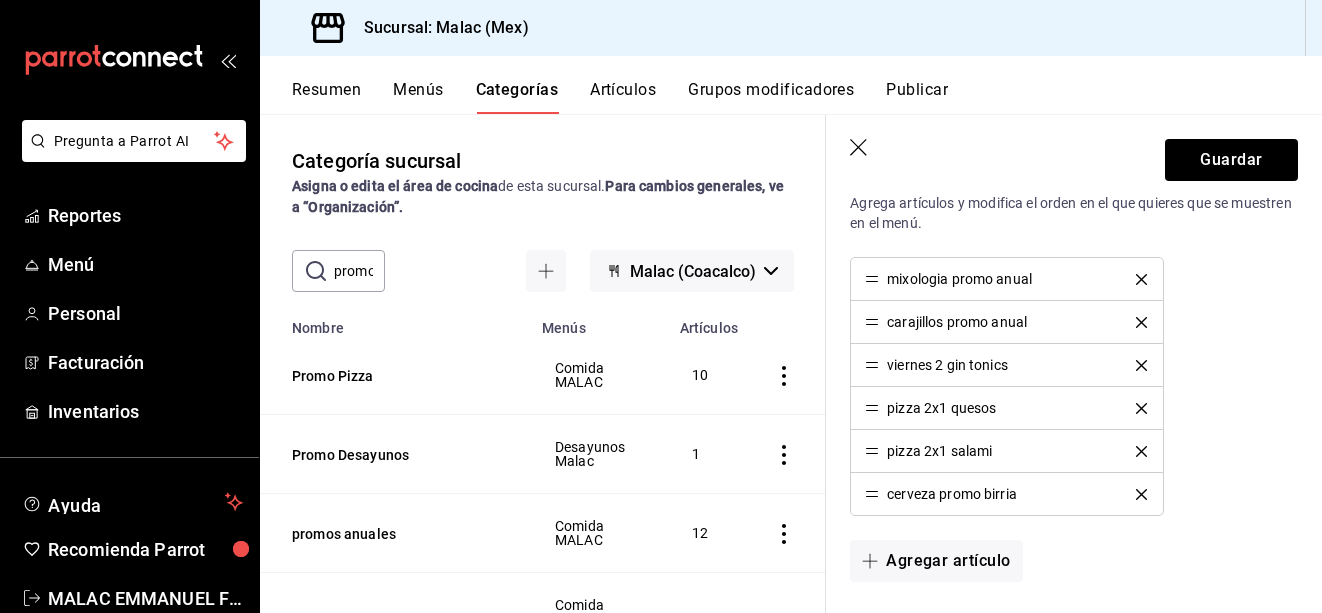click 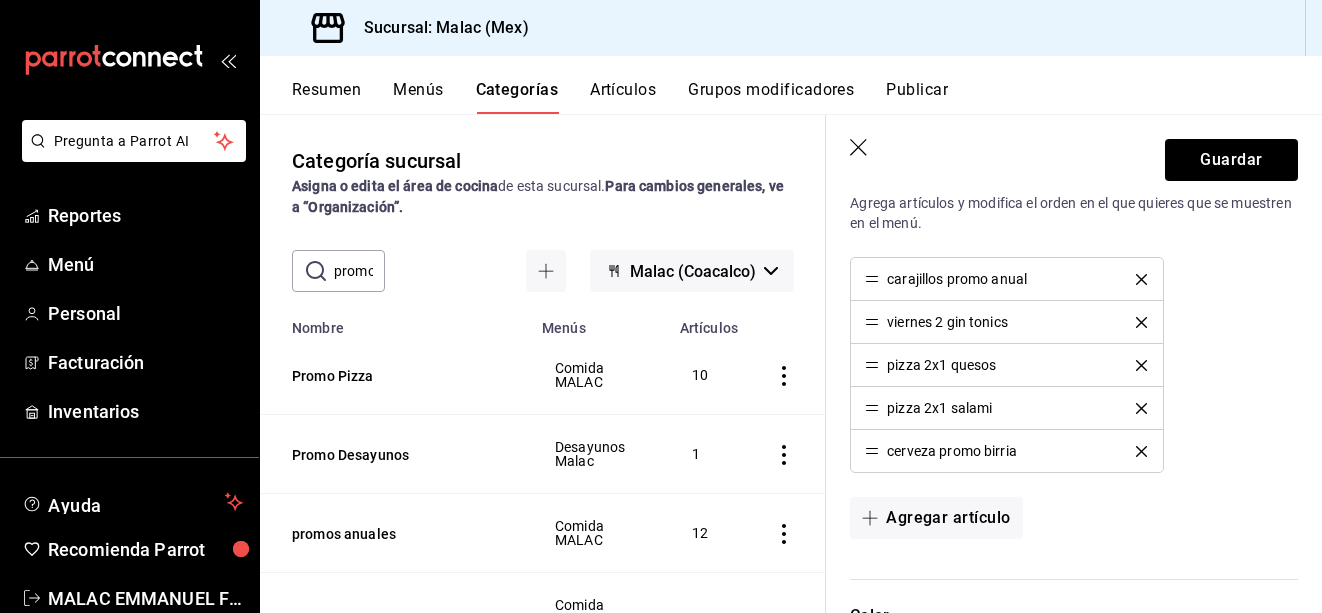 click 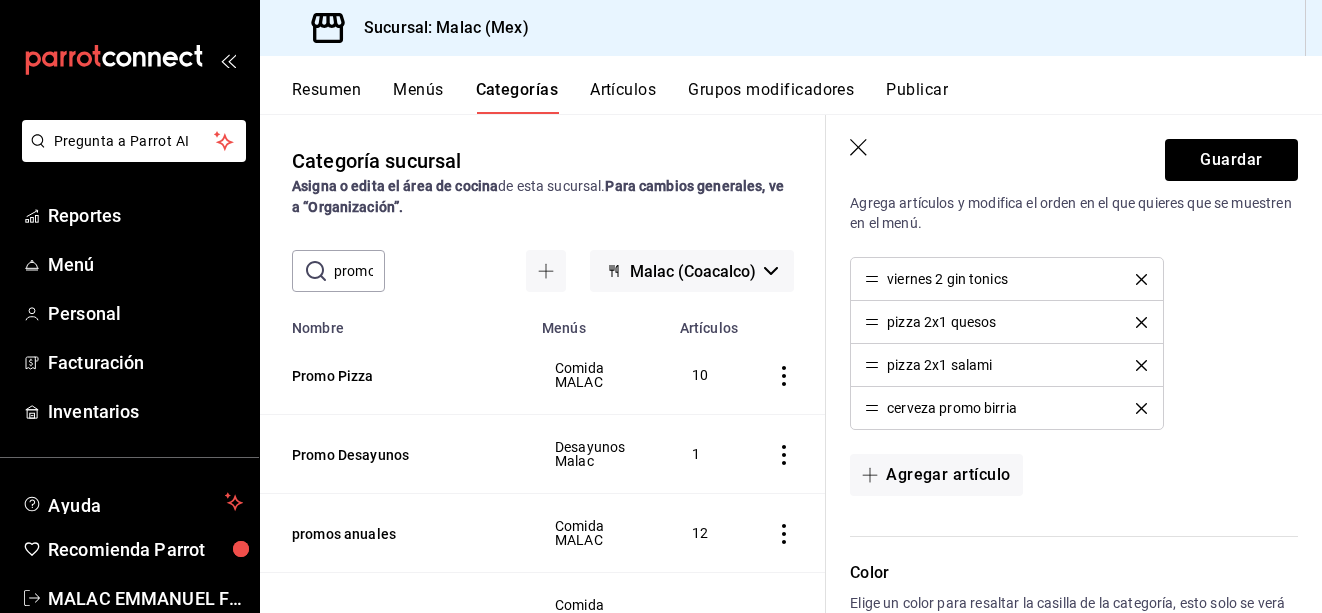 click 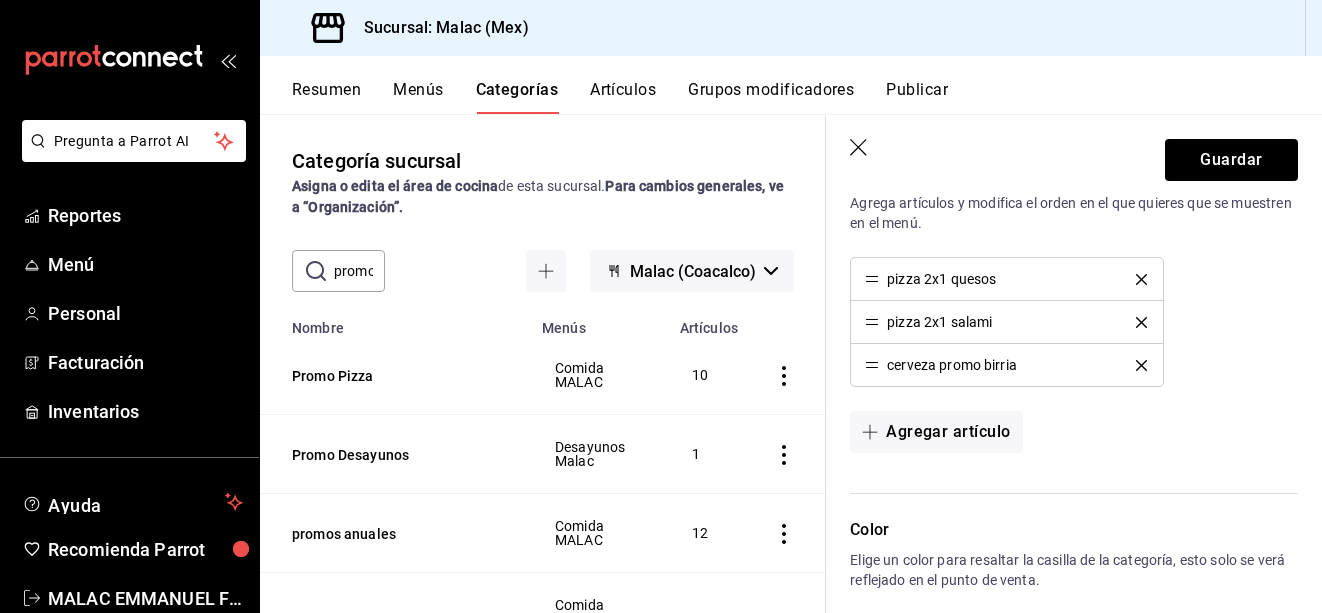 click 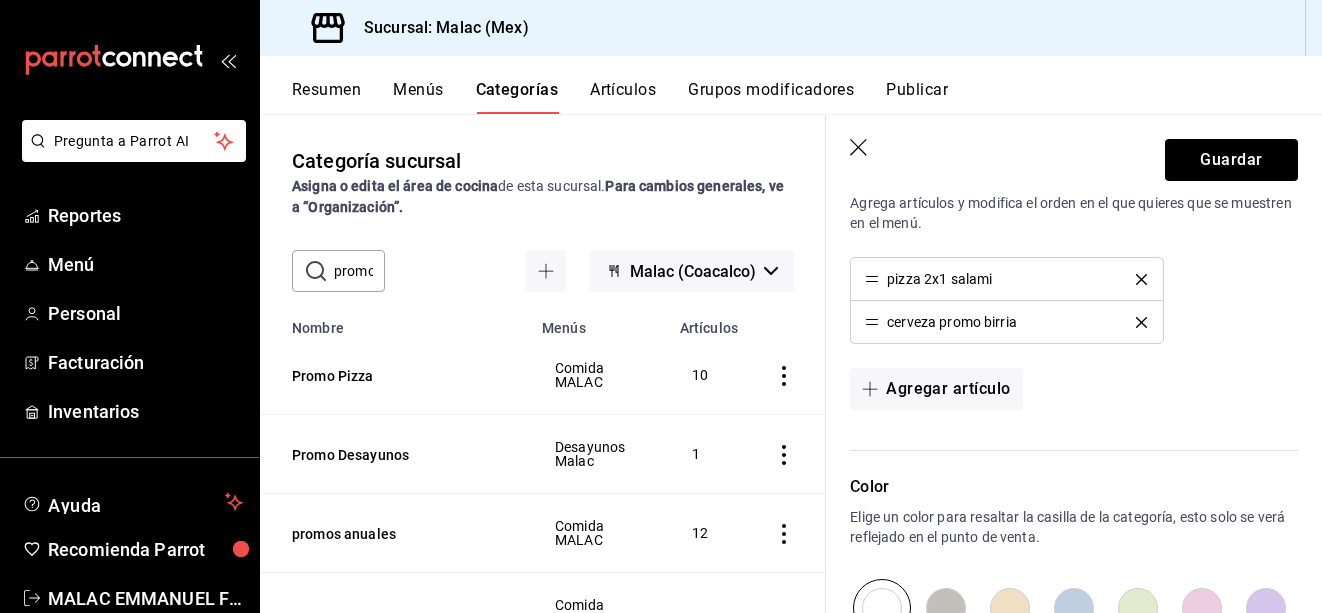 click 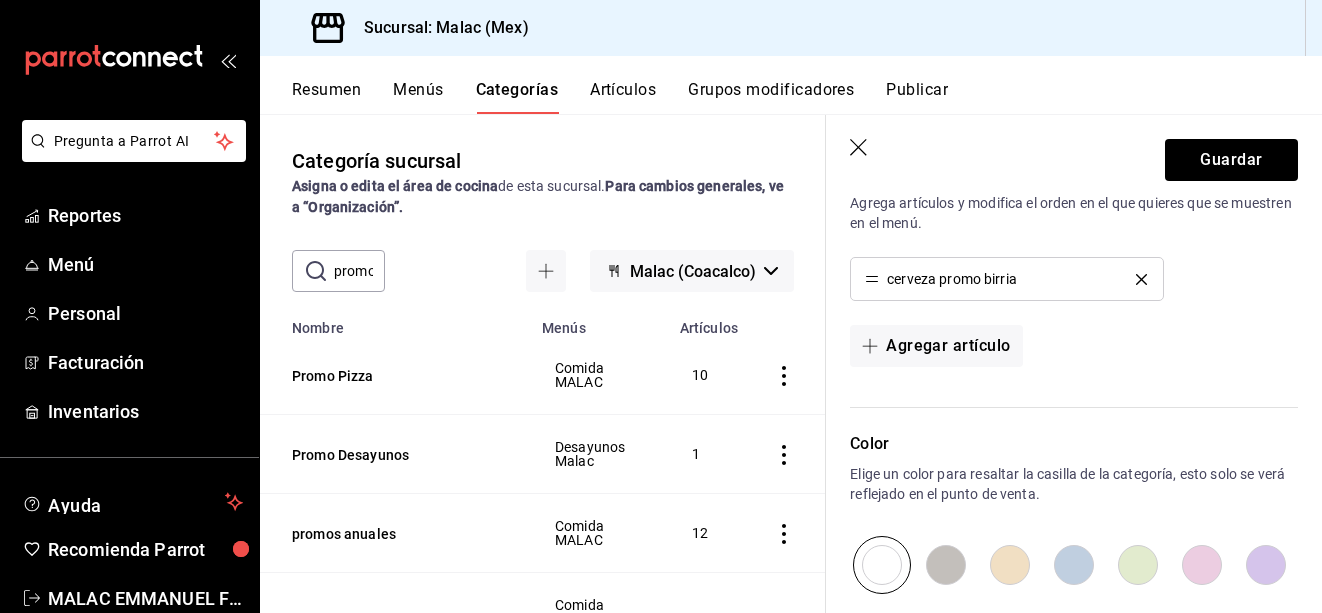 click 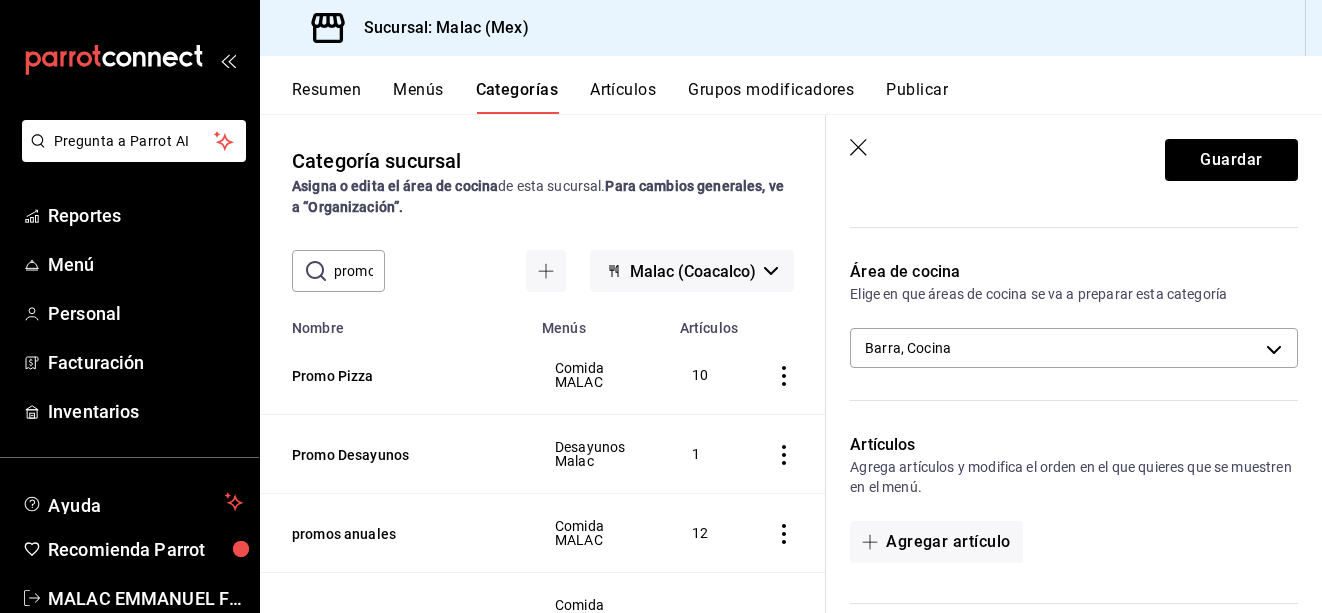 scroll, scrollTop: 66, scrollLeft: 0, axis: vertical 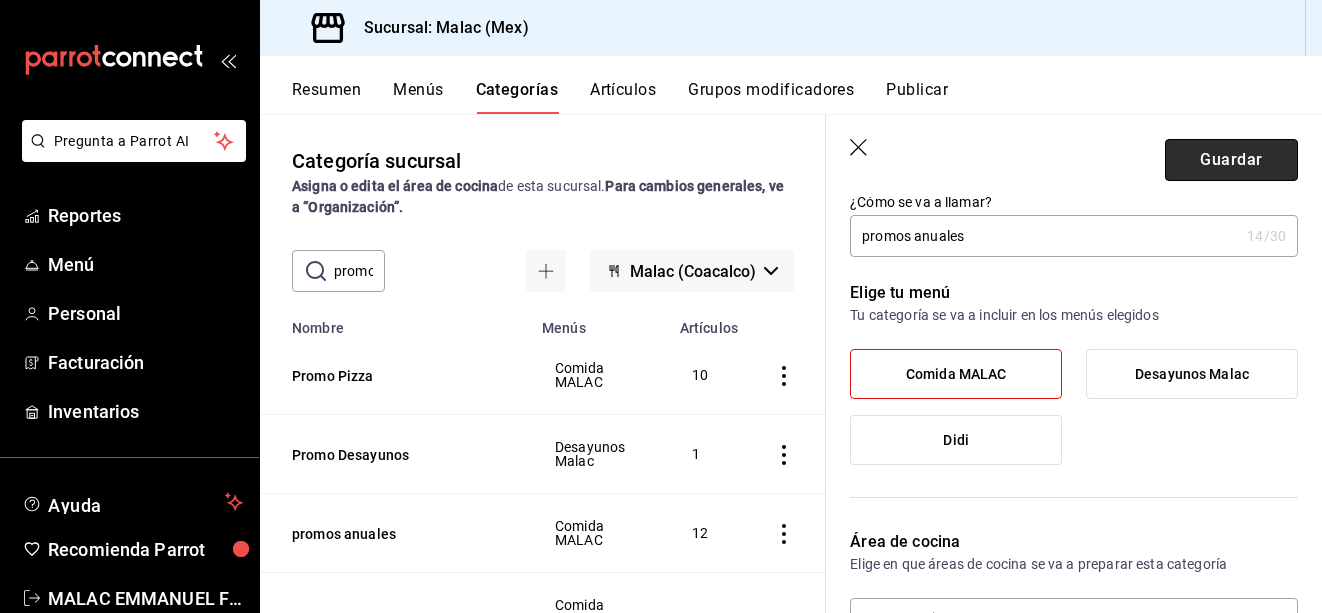 click on "Guardar" at bounding box center [1231, 160] 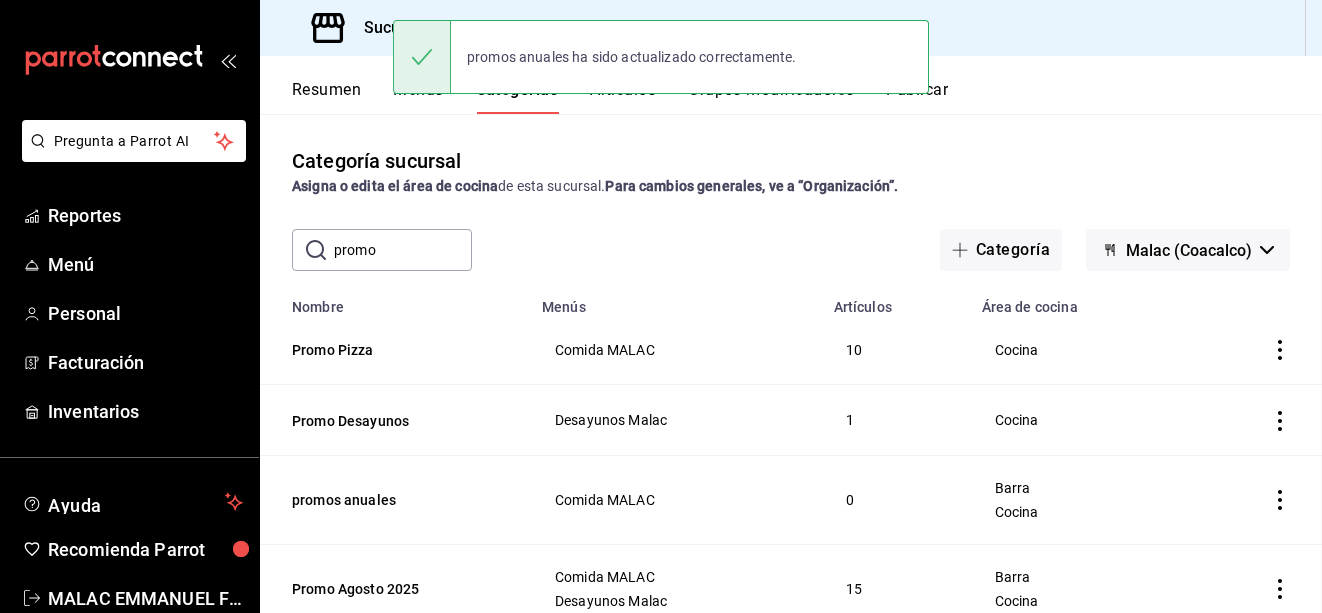 scroll, scrollTop: 0, scrollLeft: 0, axis: both 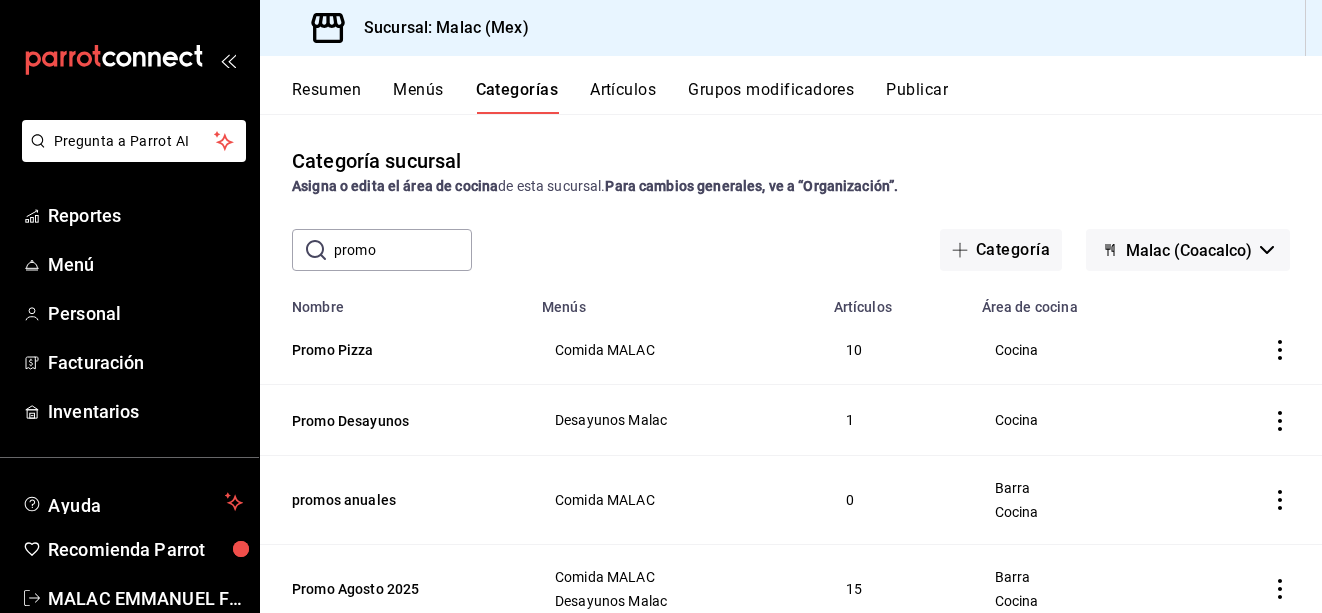 click 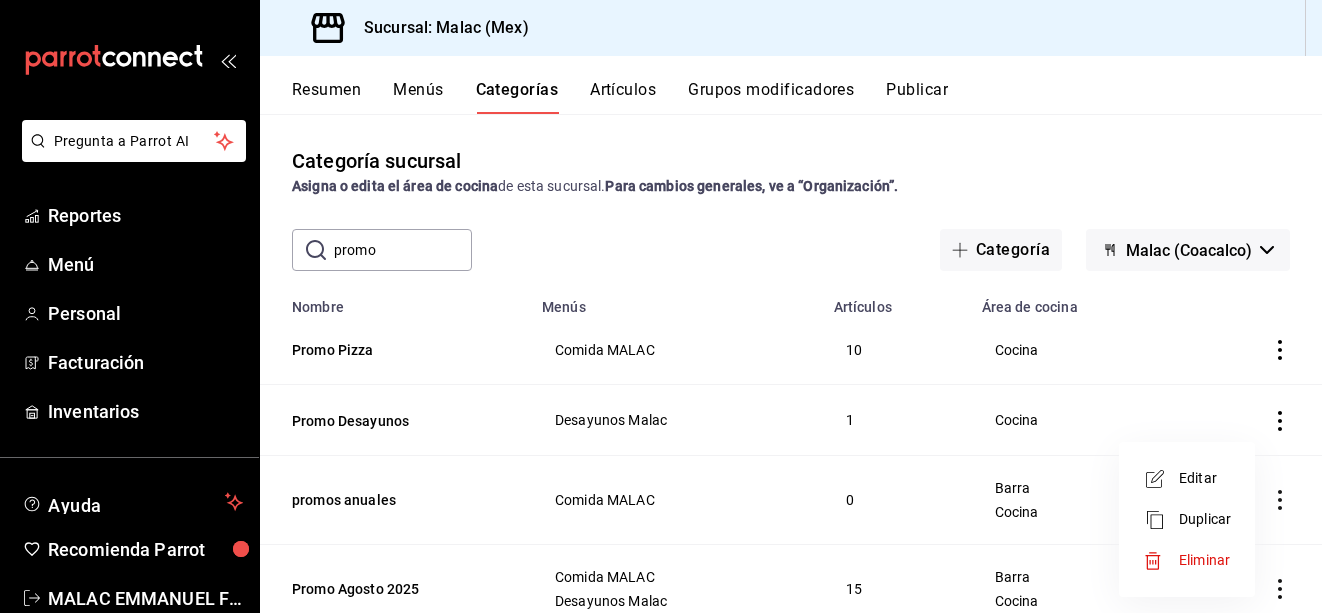 click on "Eliminar" at bounding box center (1187, 560) 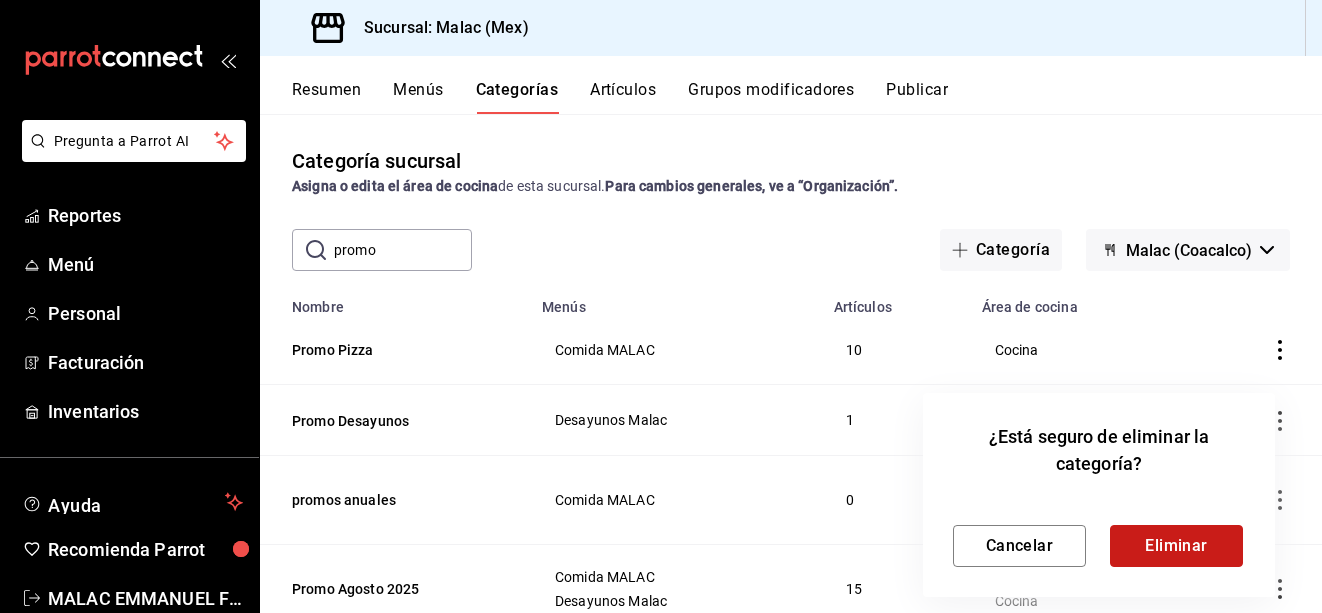 click on "Eliminar" at bounding box center [1176, 546] 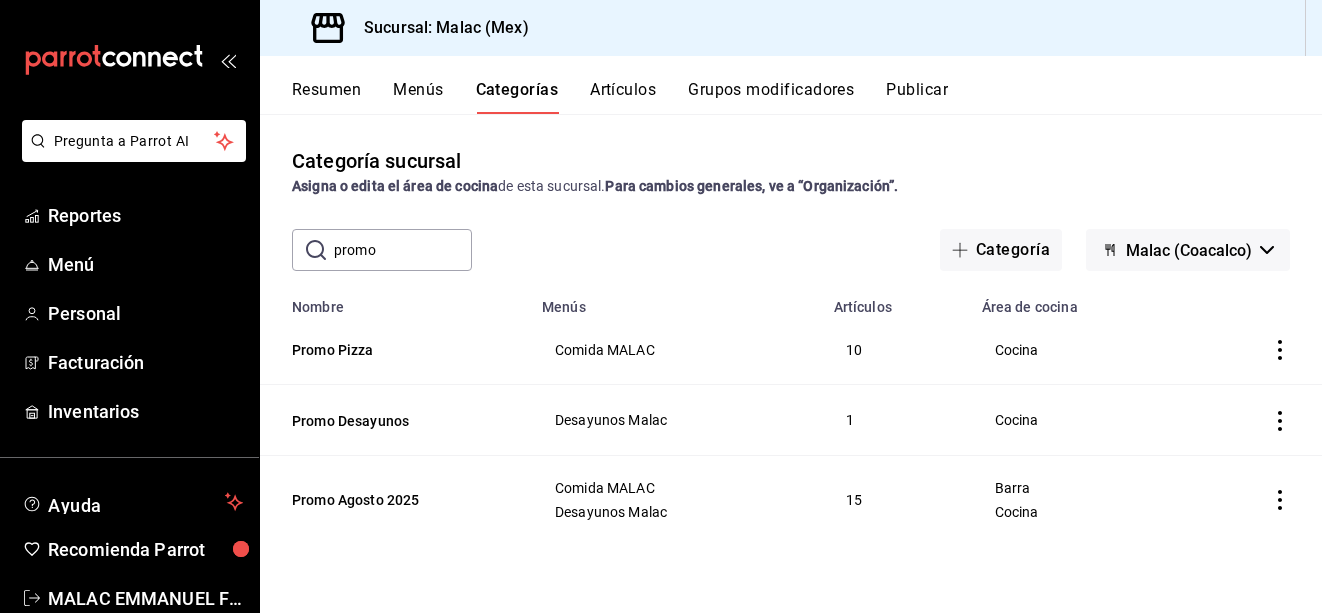 drag, startPoint x: 375, startPoint y: 418, endPoint x: 942, endPoint y: 453, distance: 568.0792 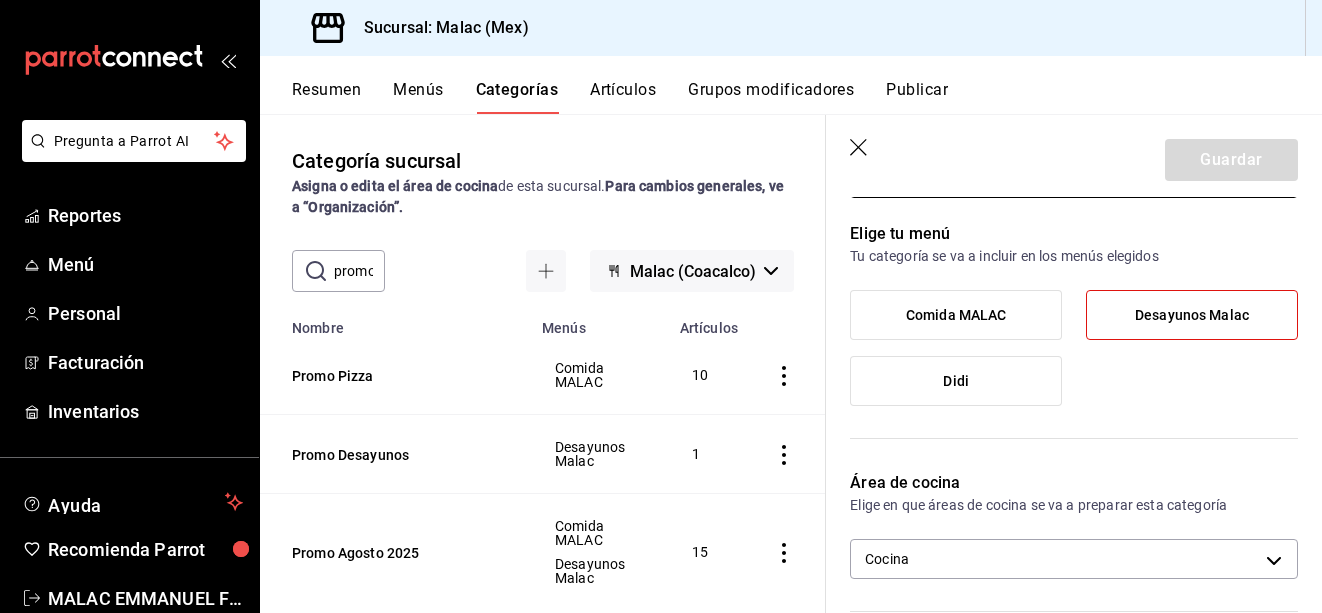 scroll, scrollTop: 0, scrollLeft: 0, axis: both 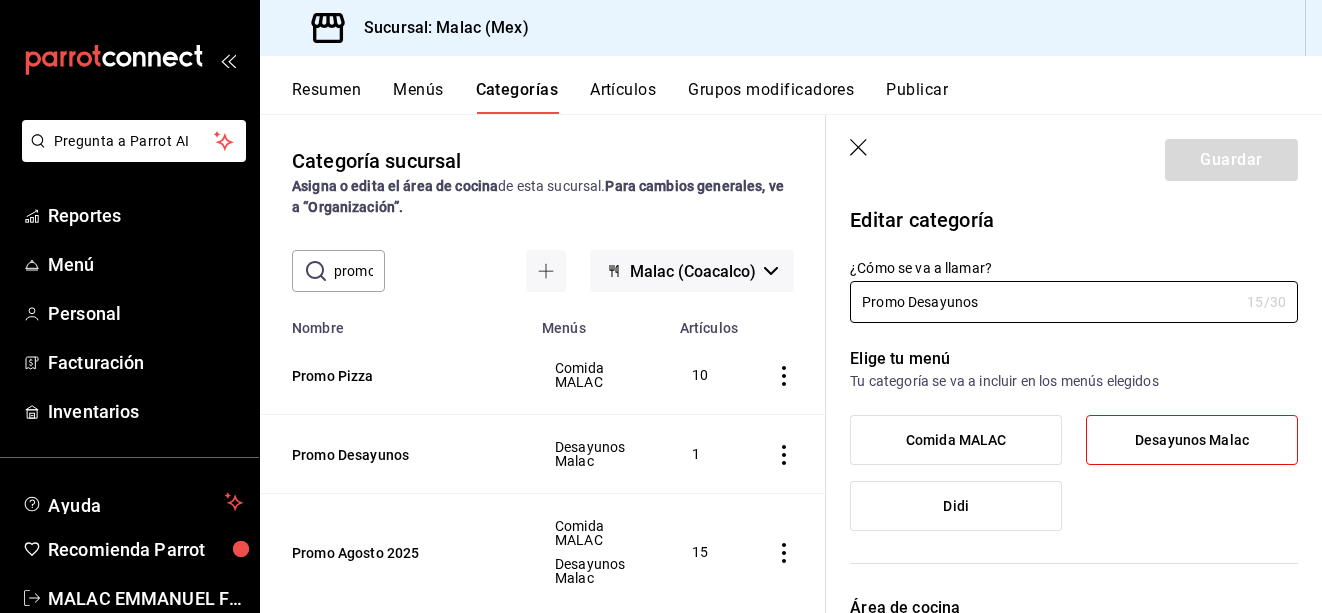 drag, startPoint x: 851, startPoint y: 151, endPoint x: 841, endPoint y: 154, distance: 10.440307 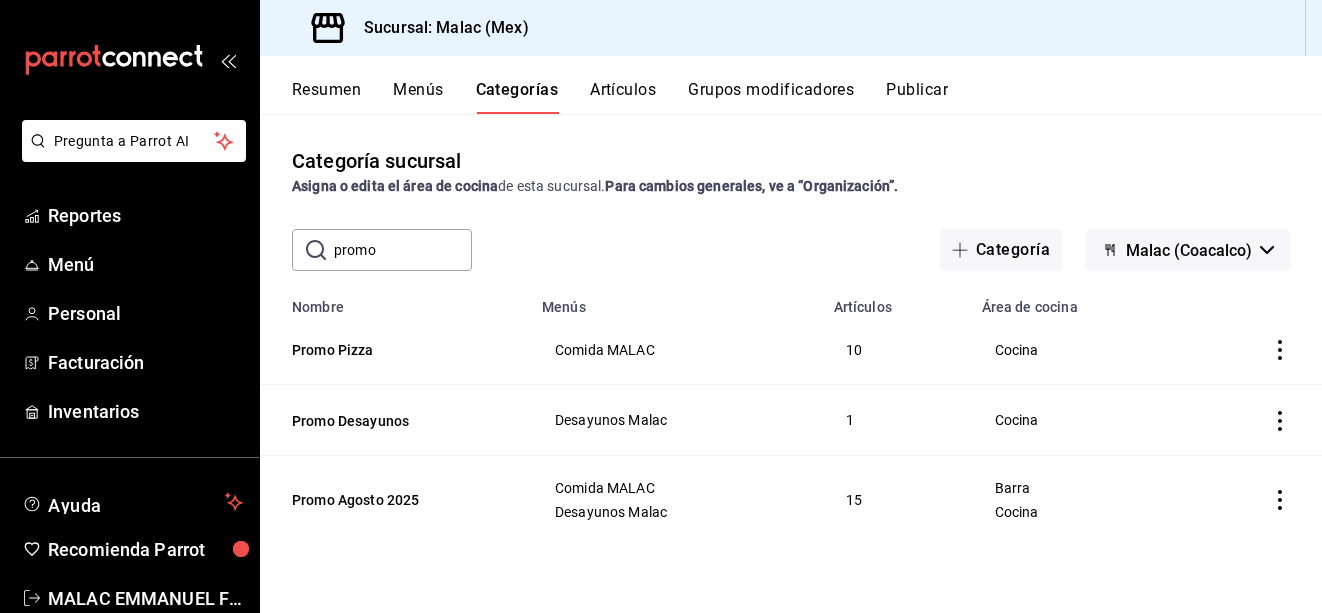 drag, startPoint x: 322, startPoint y: 87, endPoint x: 72, endPoint y: 240, distance: 293.10236 